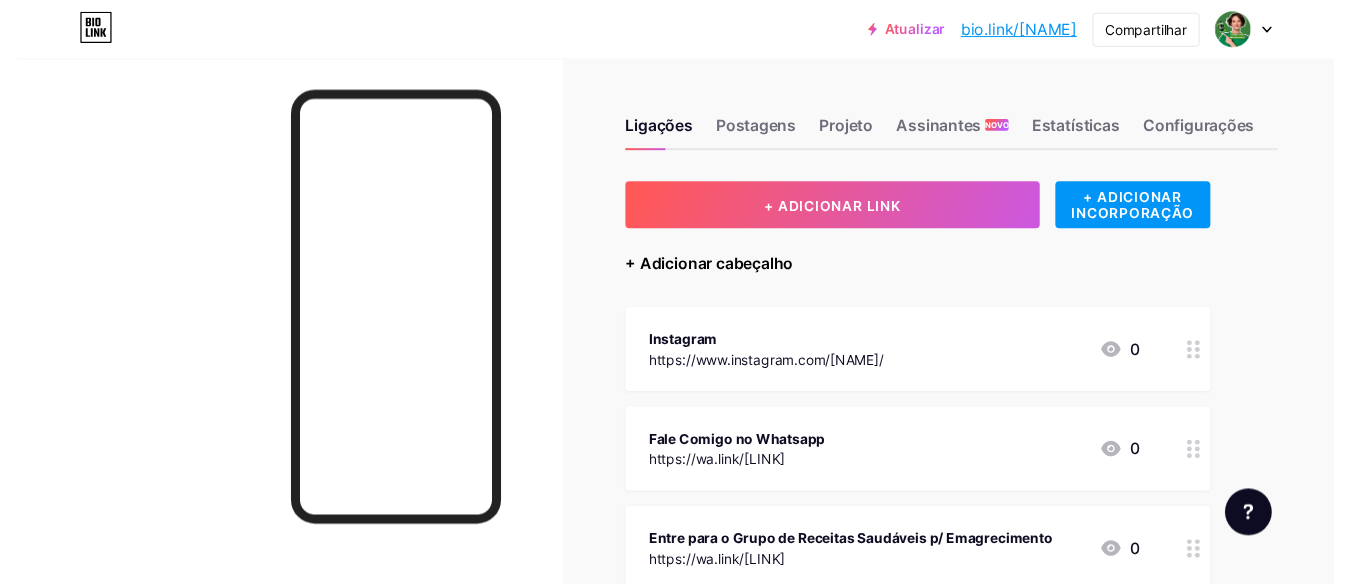 scroll, scrollTop: 0, scrollLeft: 0, axis: both 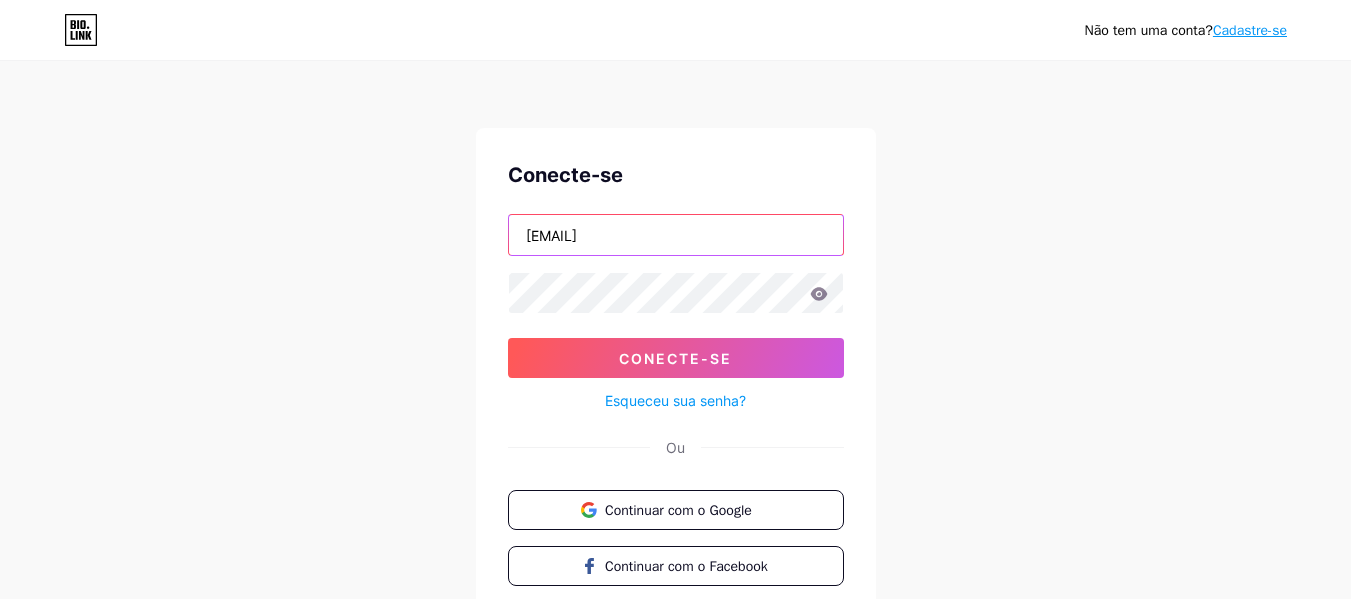 drag, startPoint x: 718, startPoint y: 235, endPoint x: 519, endPoint y: 233, distance: 199.01006 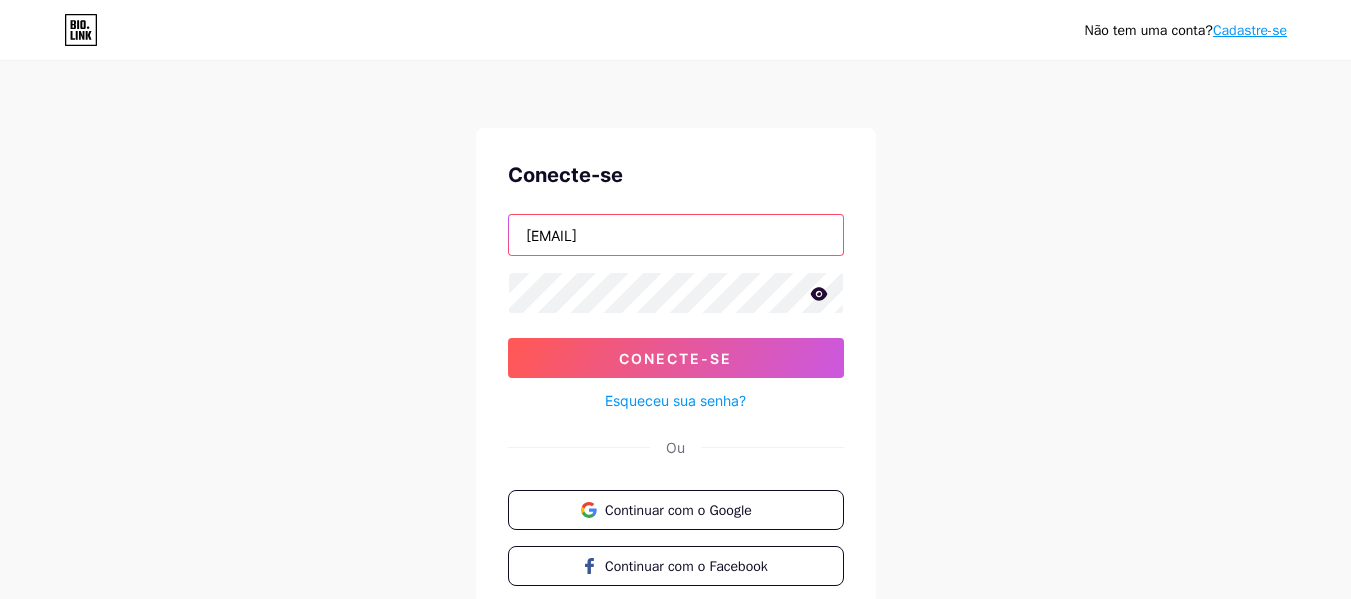 type on "[WEBSITE]@[EMAIL_DOMAIN]" 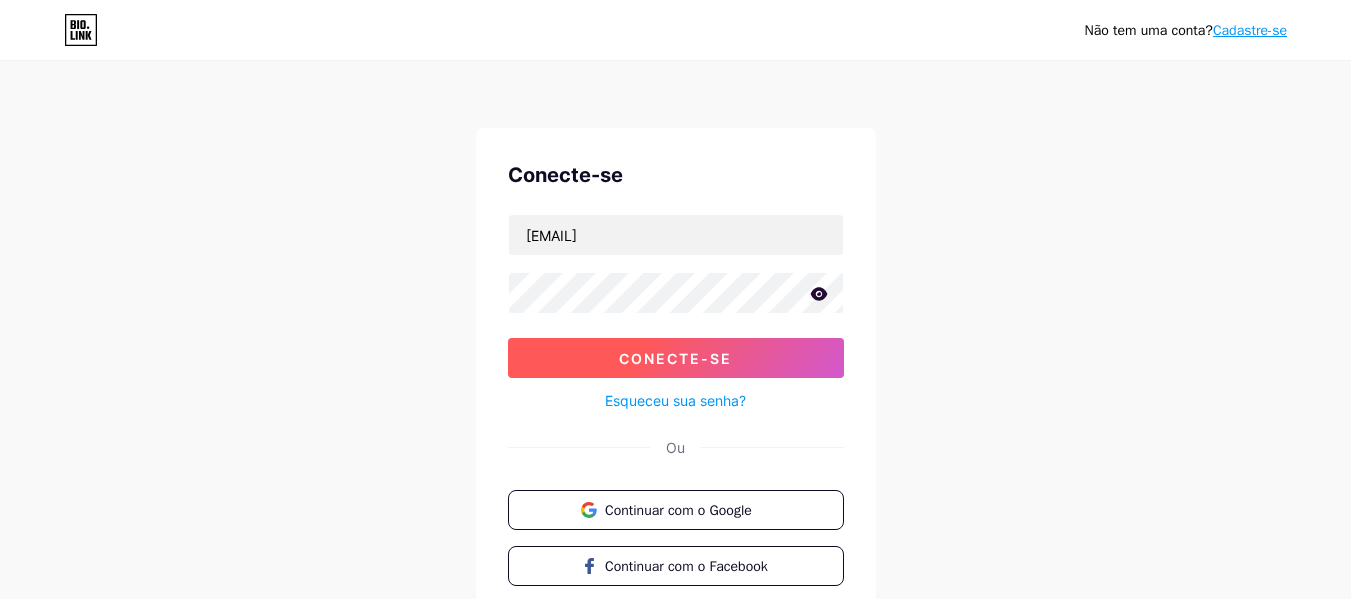 click on "Conecte-se" at bounding box center (675, 358) 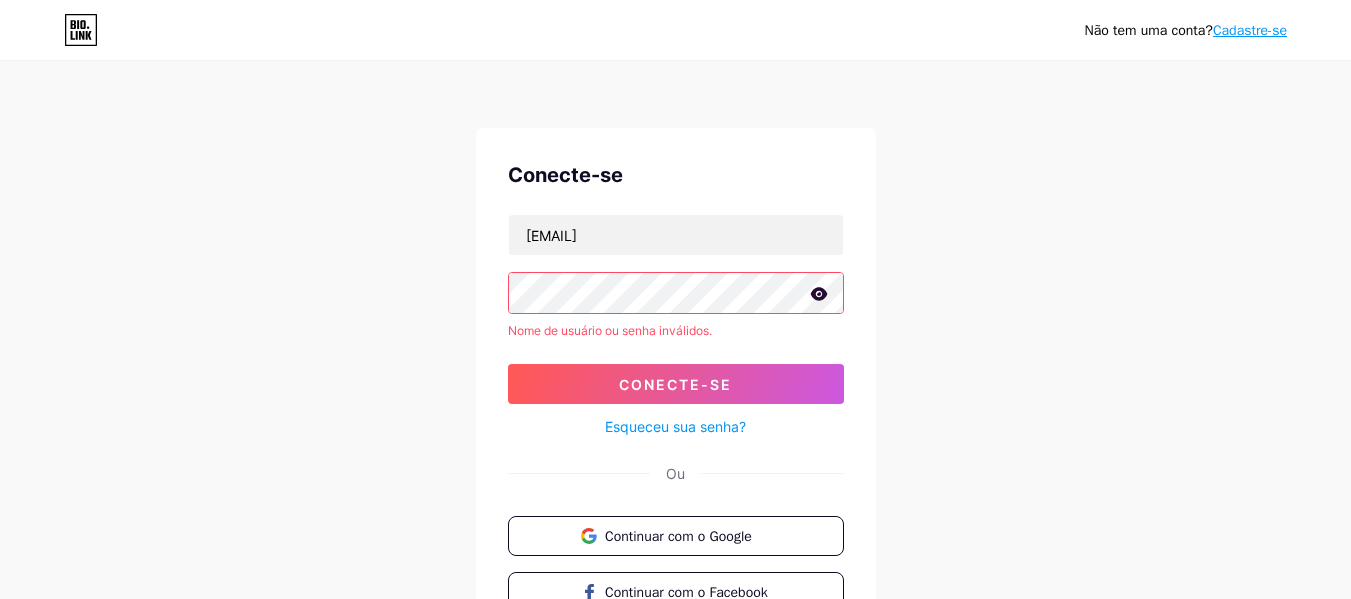 click 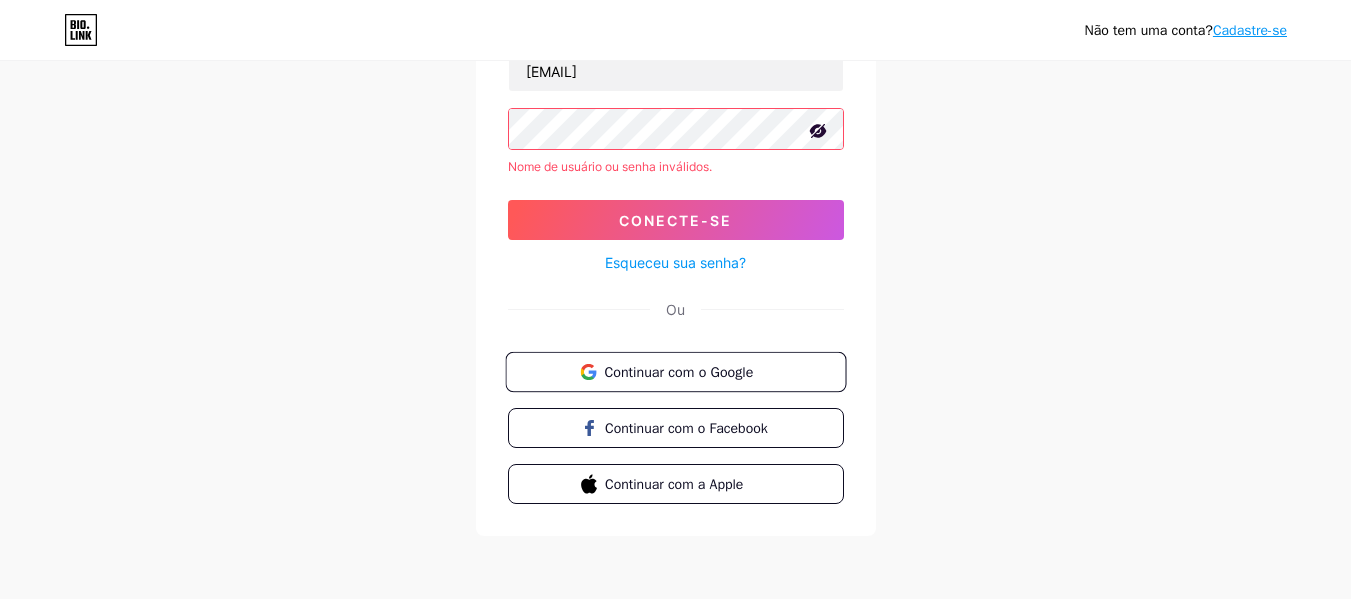 scroll, scrollTop: 64, scrollLeft: 0, axis: vertical 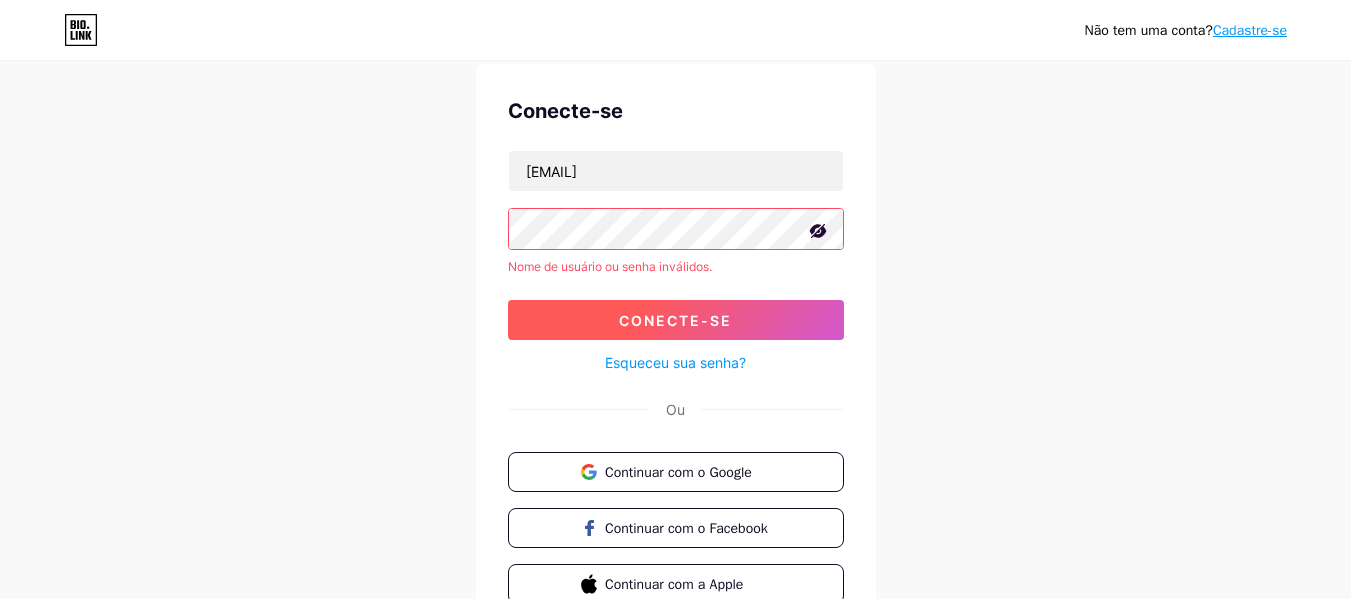 click on "Conecte-se" at bounding box center [675, 320] 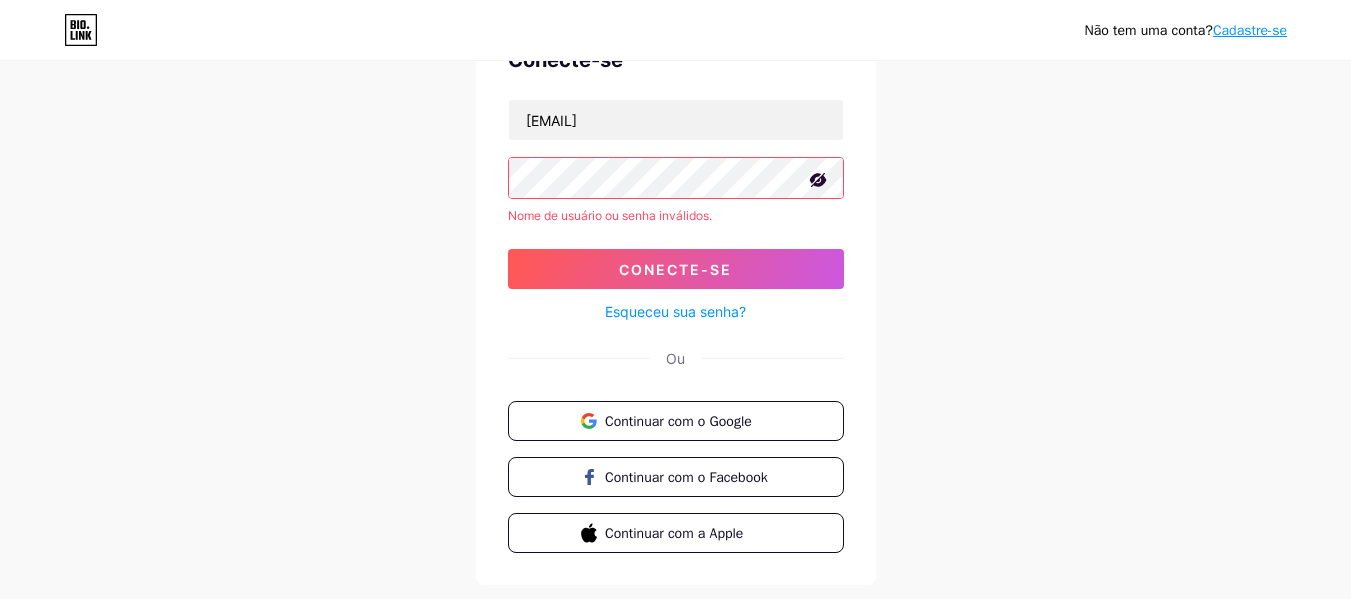 scroll, scrollTop: 164, scrollLeft: 0, axis: vertical 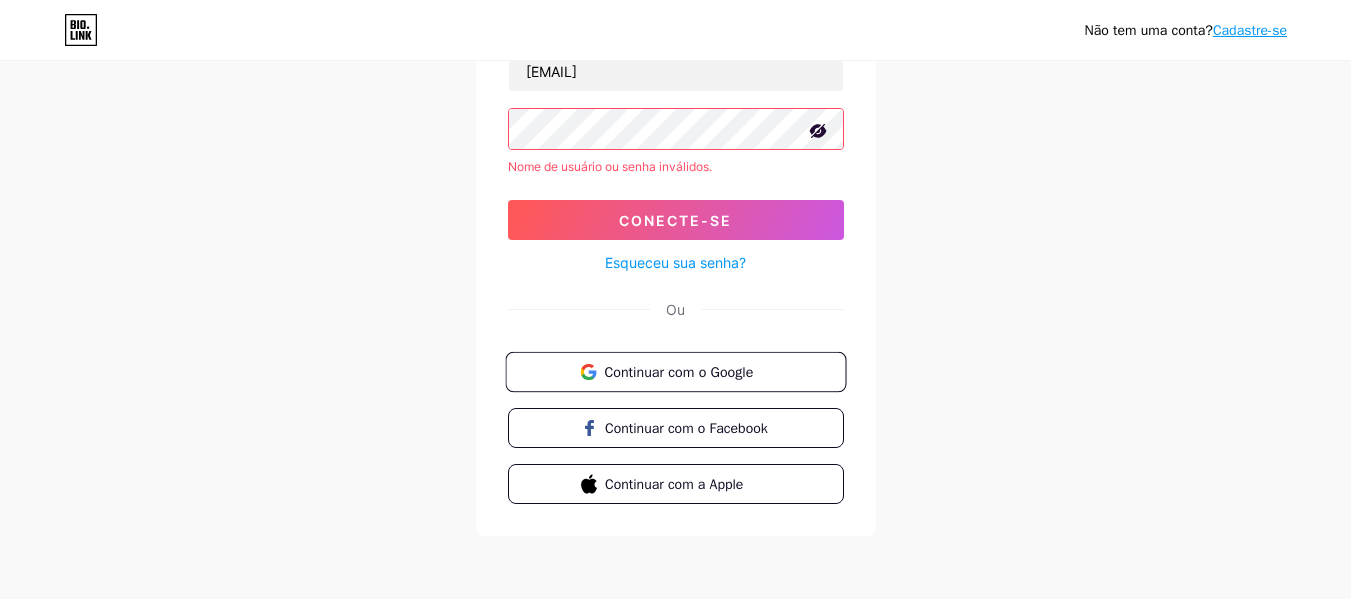 click on "Continuar com o Google" at bounding box center (678, 371) 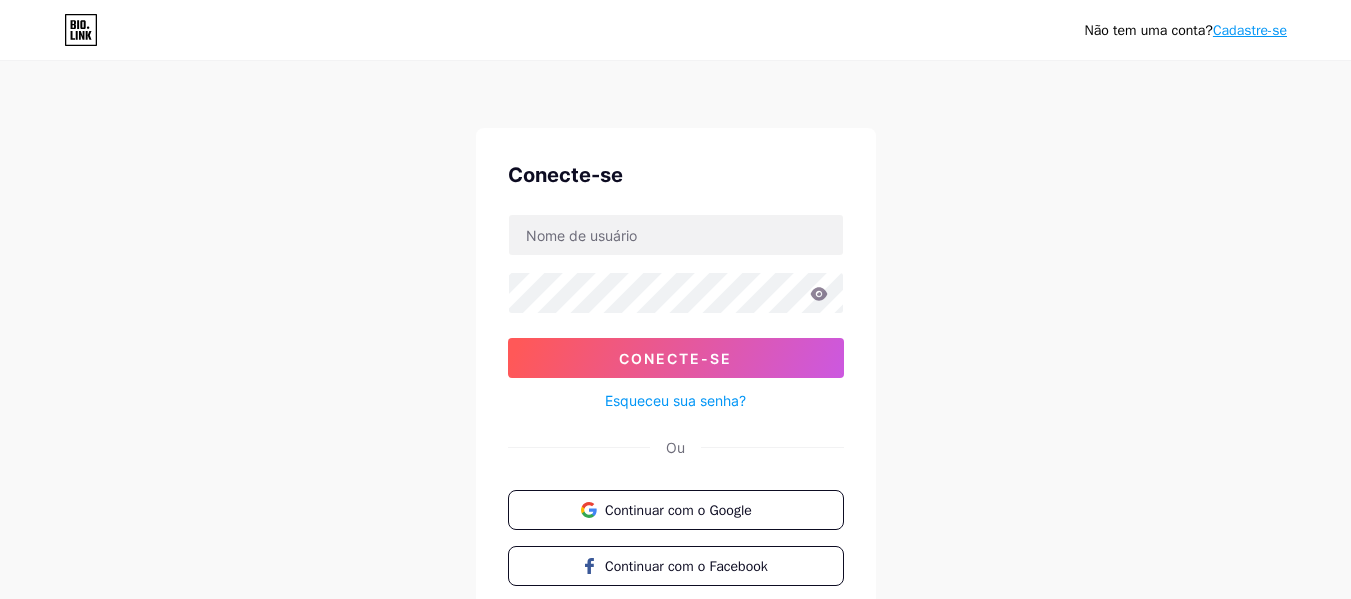 scroll, scrollTop: 0, scrollLeft: 0, axis: both 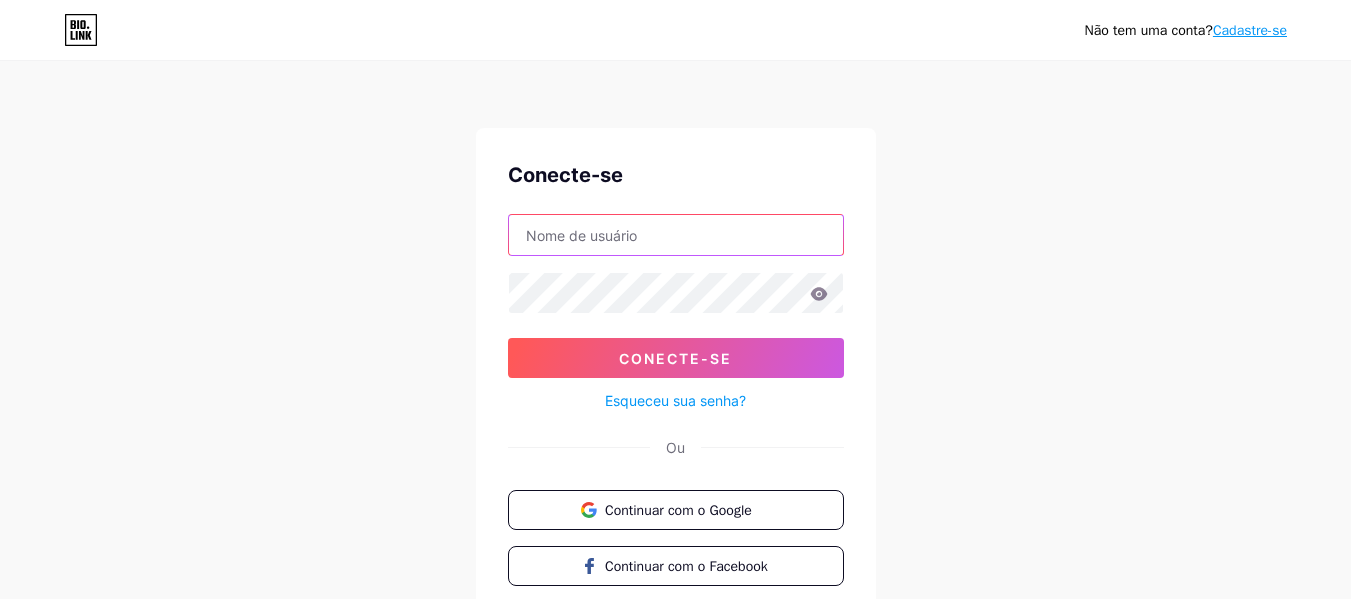 type on "[EMAIL_ADDRESS]" 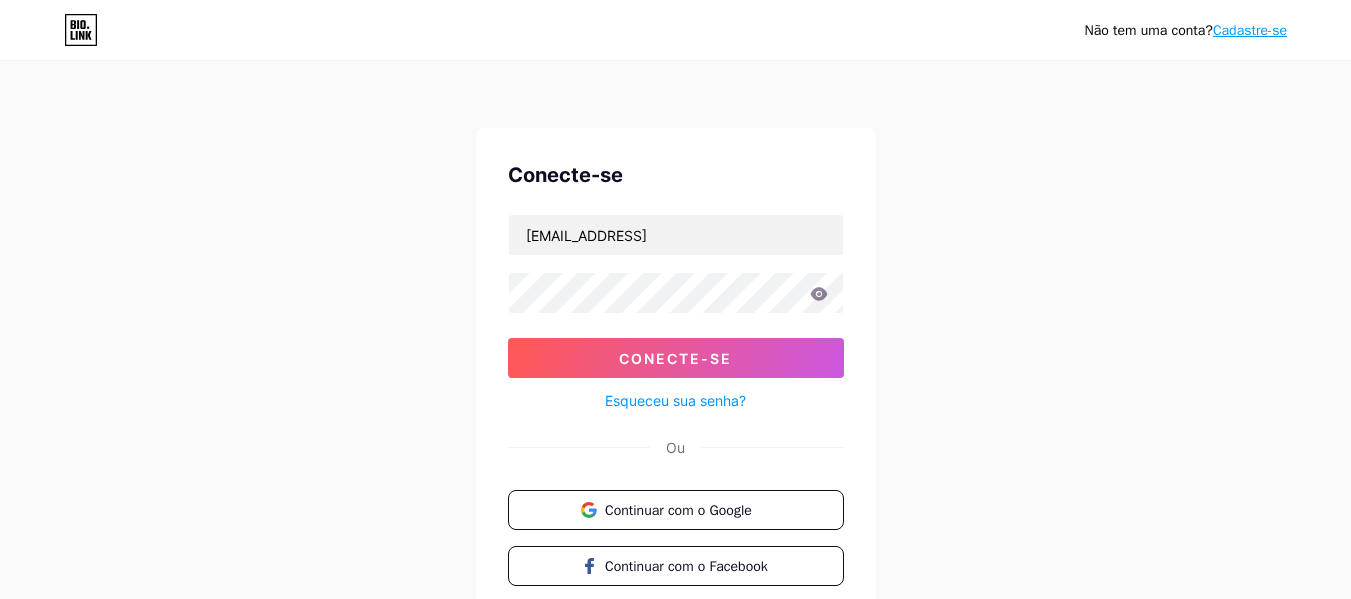 click on "Cadastre-se" at bounding box center (1250, 30) 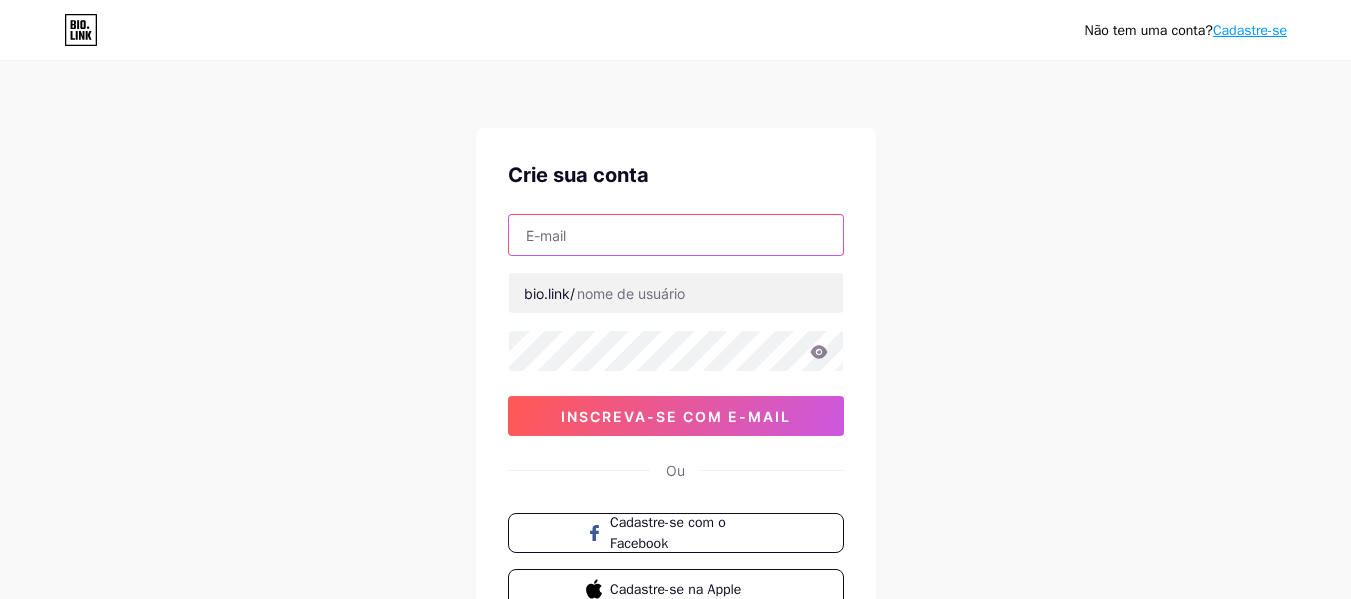 click at bounding box center [676, 235] 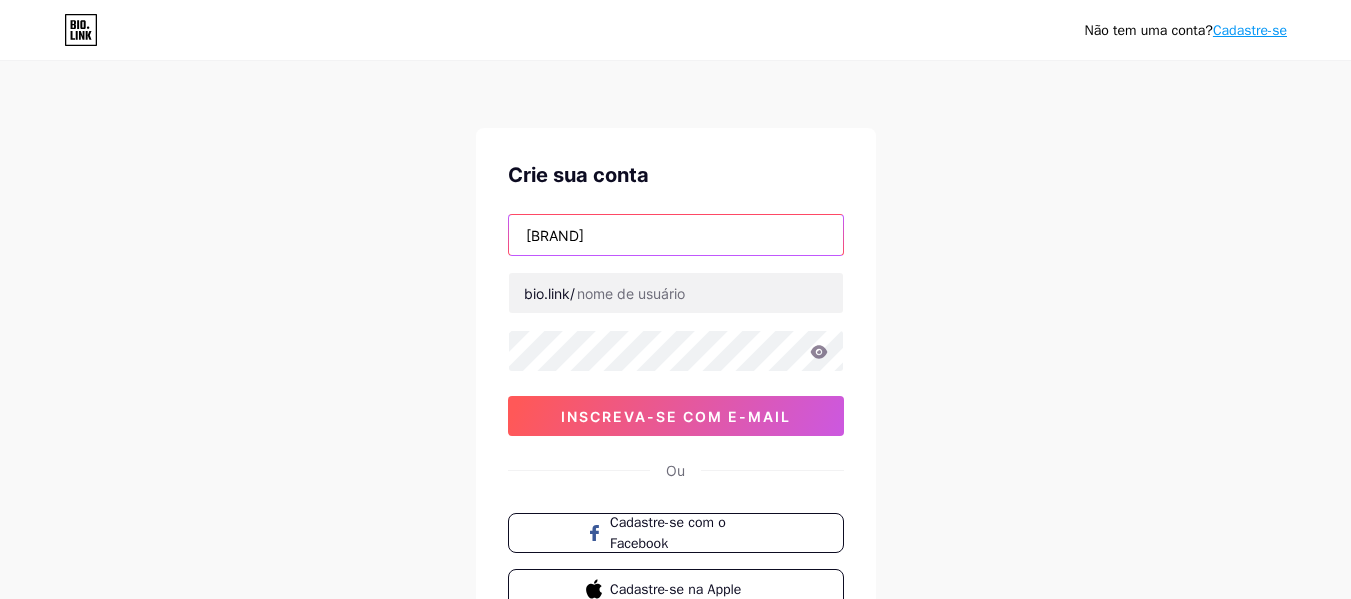 type on "[WEBSITE]@[EMAIL_DOMAIN]" 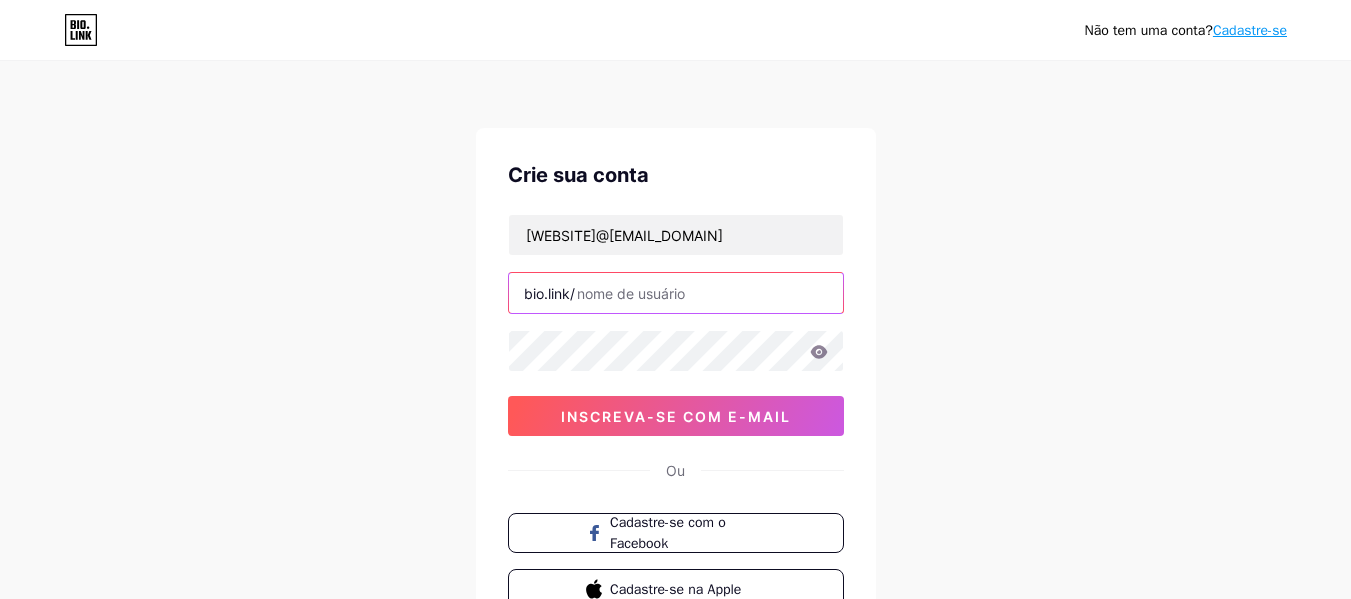click at bounding box center [676, 293] 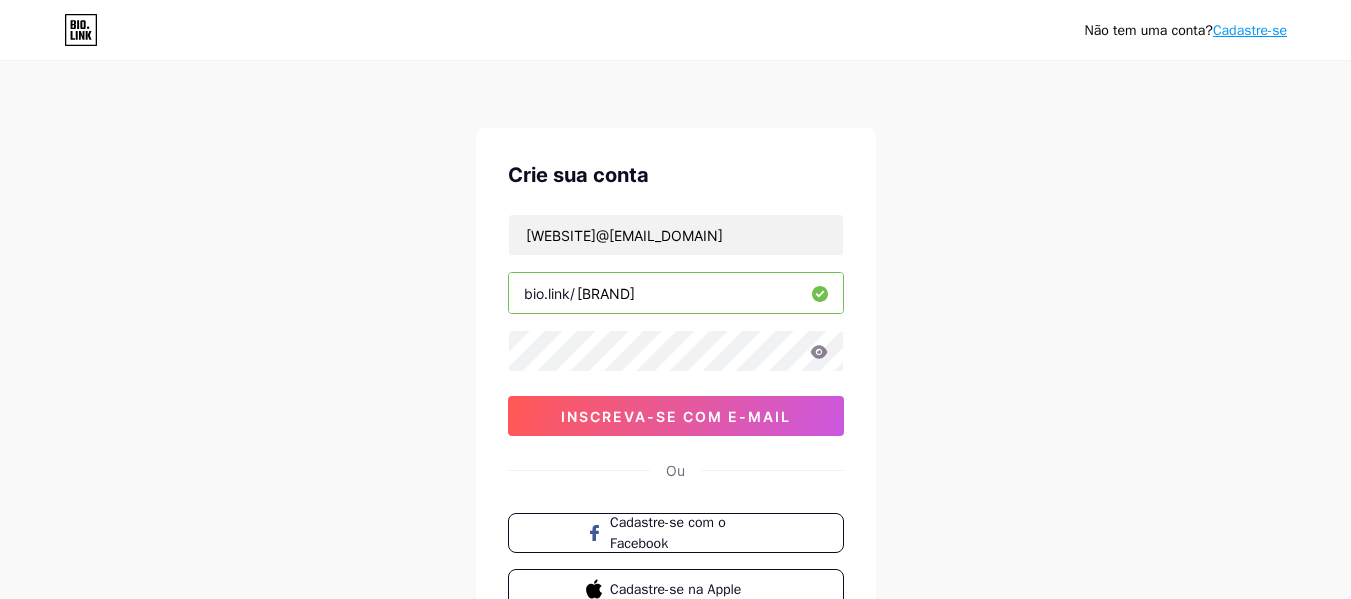 click on "[BRAND]" at bounding box center (676, 293) 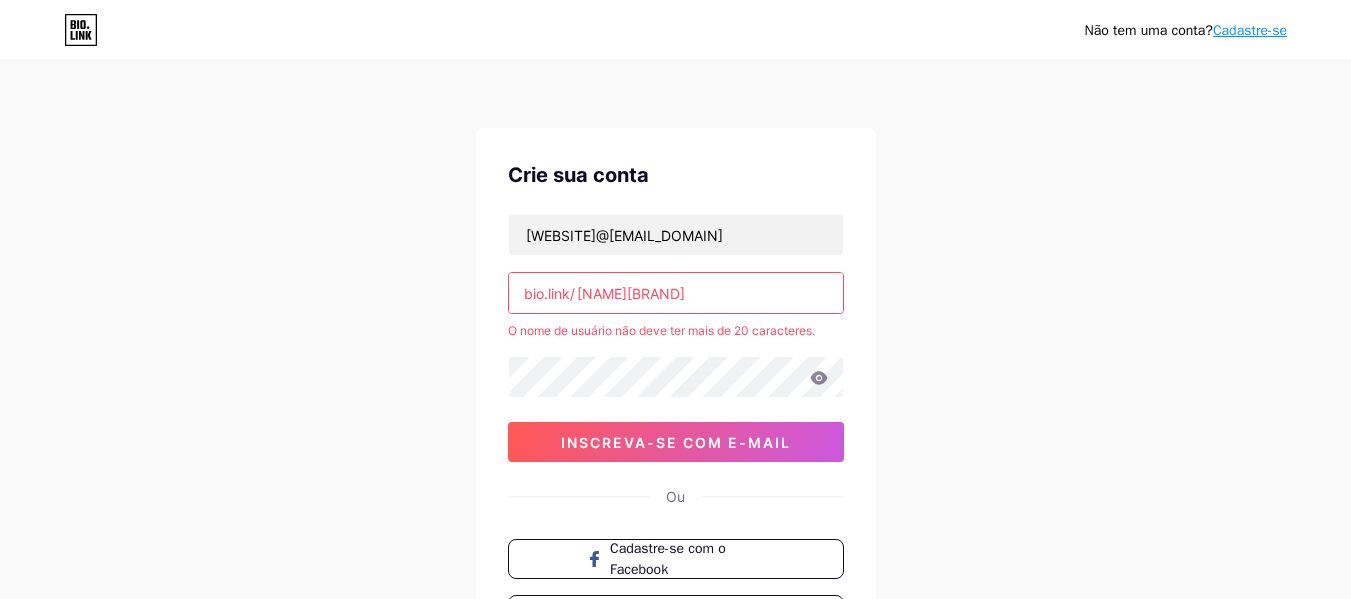 click on "[WEBSITE]@[EMAIL_DOMAIN] bio.link/ [NAME][BRAND] O nome de usuário não deve ter mais de 20 caracteres. inscreva-se com e-mail" at bounding box center (676, 338) 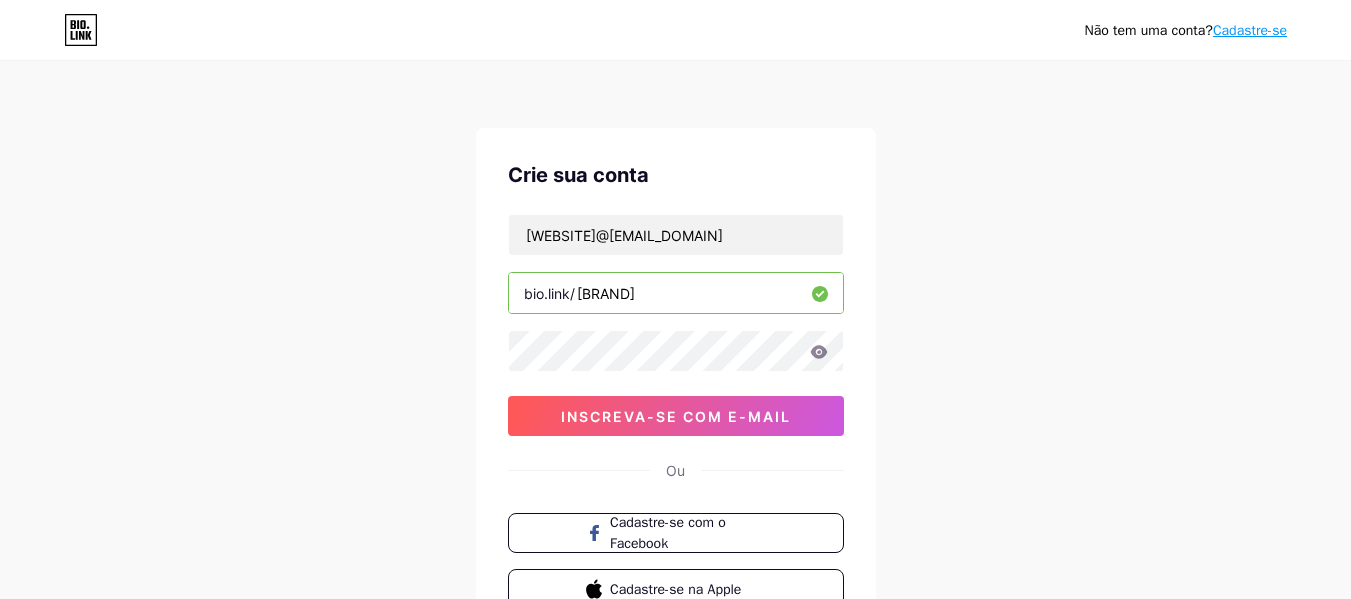 type on "[BRAND]" 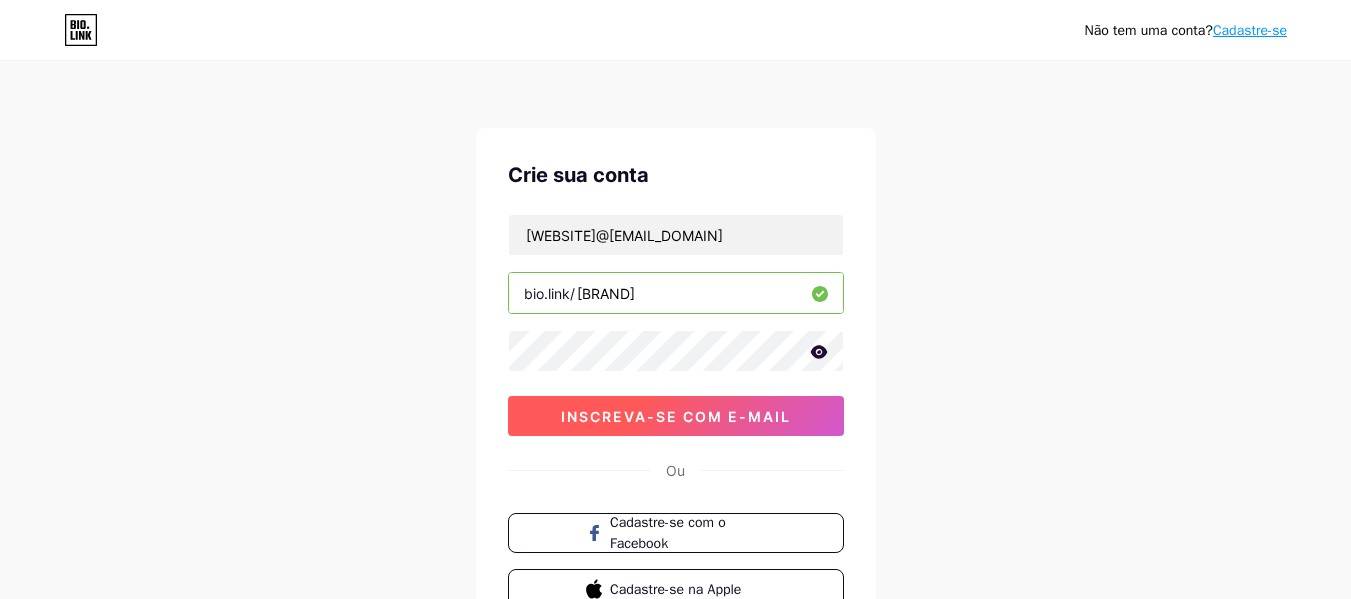 click on "inscreva-se com e-mail" at bounding box center [676, 416] 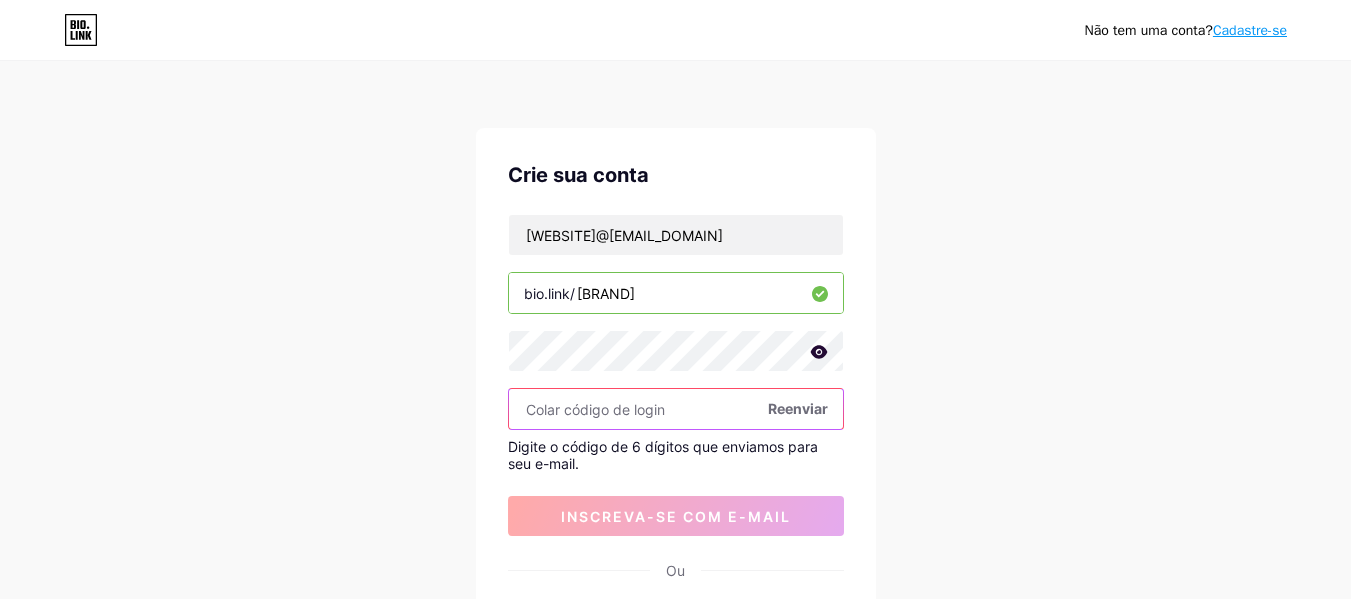 paste on "[NUMBER]" 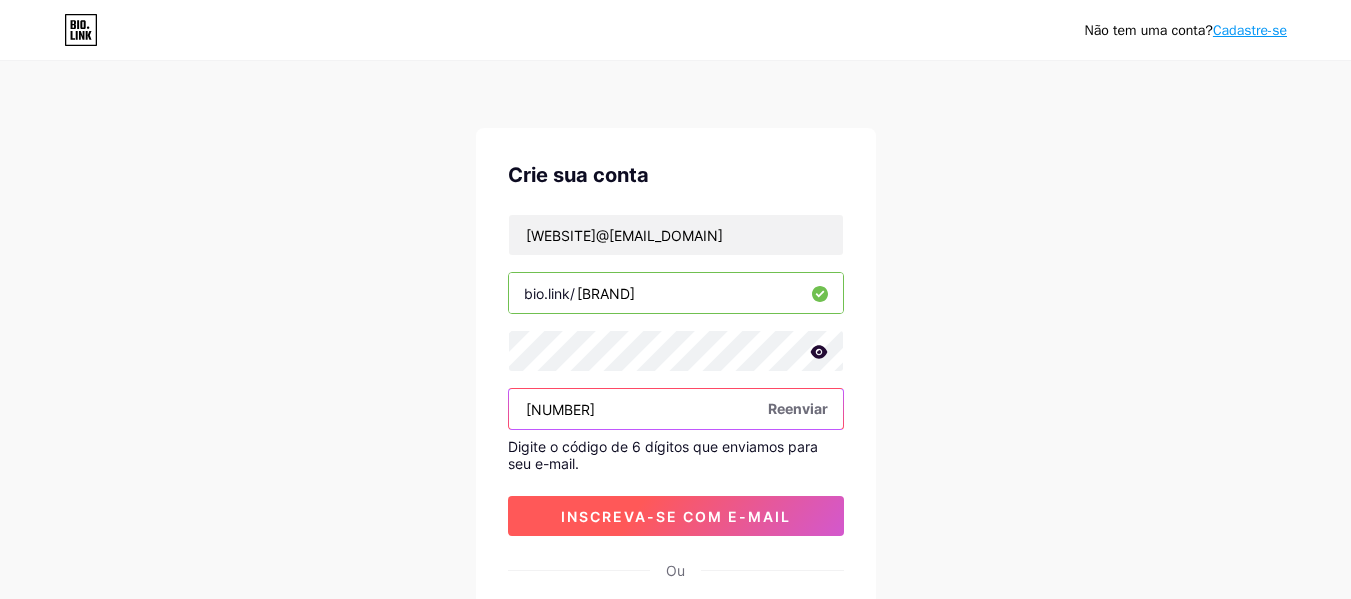 type on "[NUMBER]" 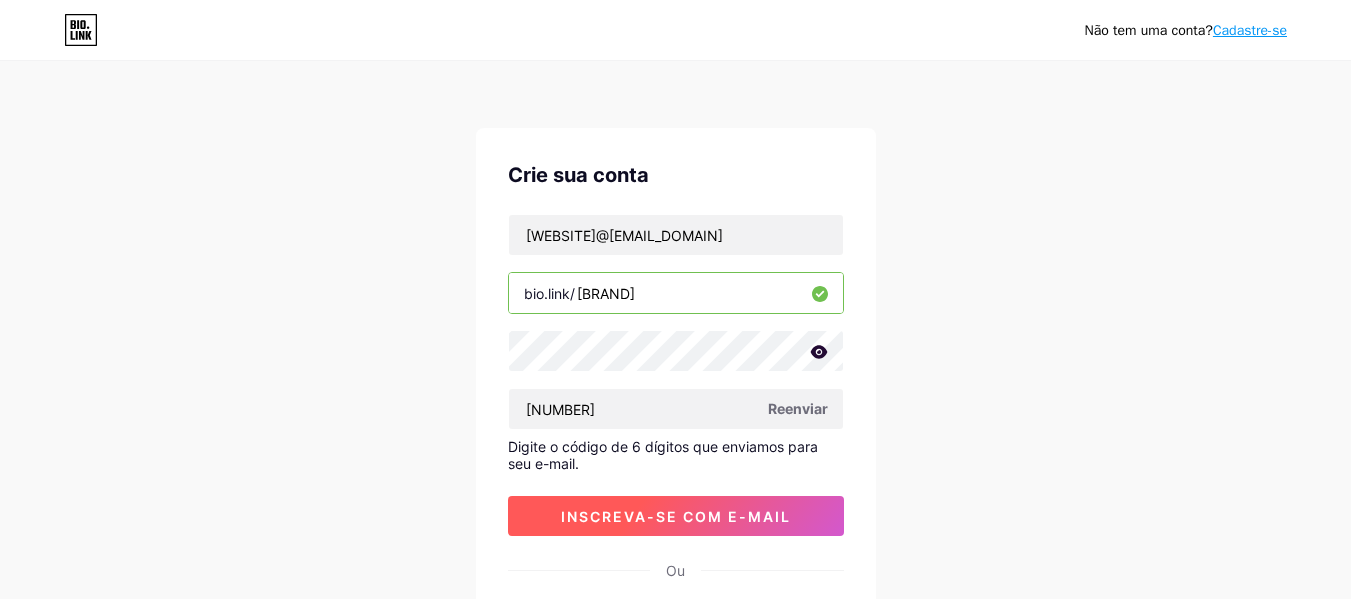 click on "inscreva-se com e-mail" at bounding box center [676, 516] 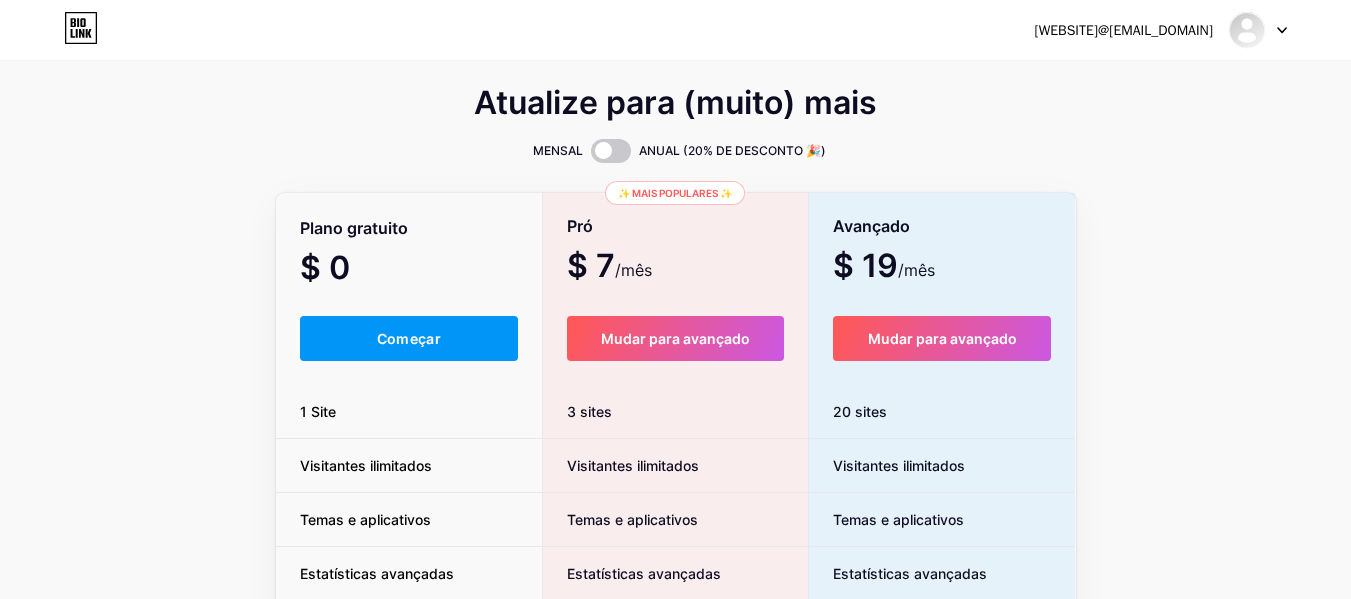 scroll, scrollTop: 0, scrollLeft: 0, axis: both 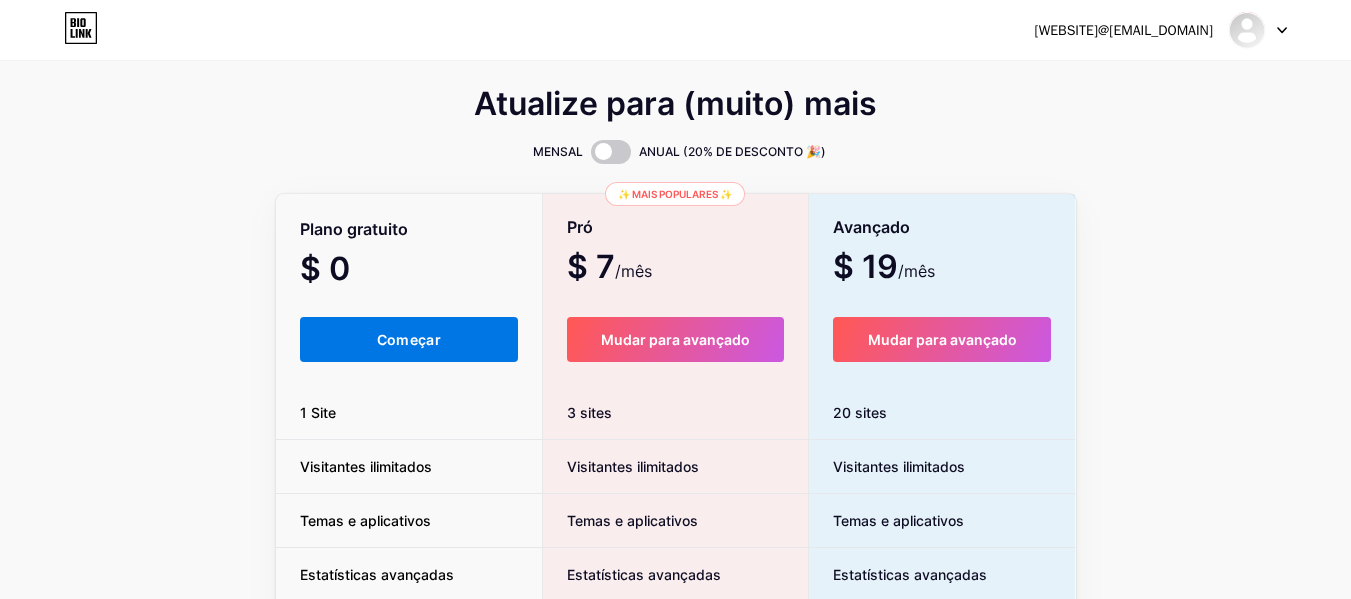 click on "Começar" at bounding box center [409, 339] 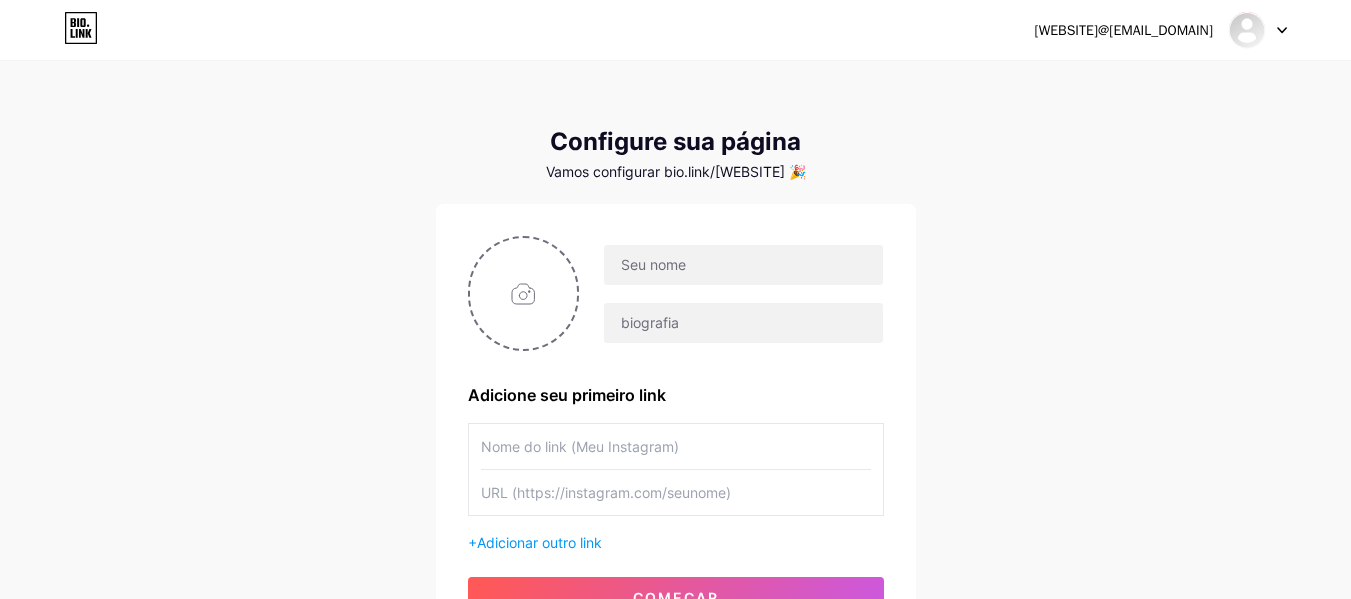 type on "C:\fakepath\[FILENAME].png" 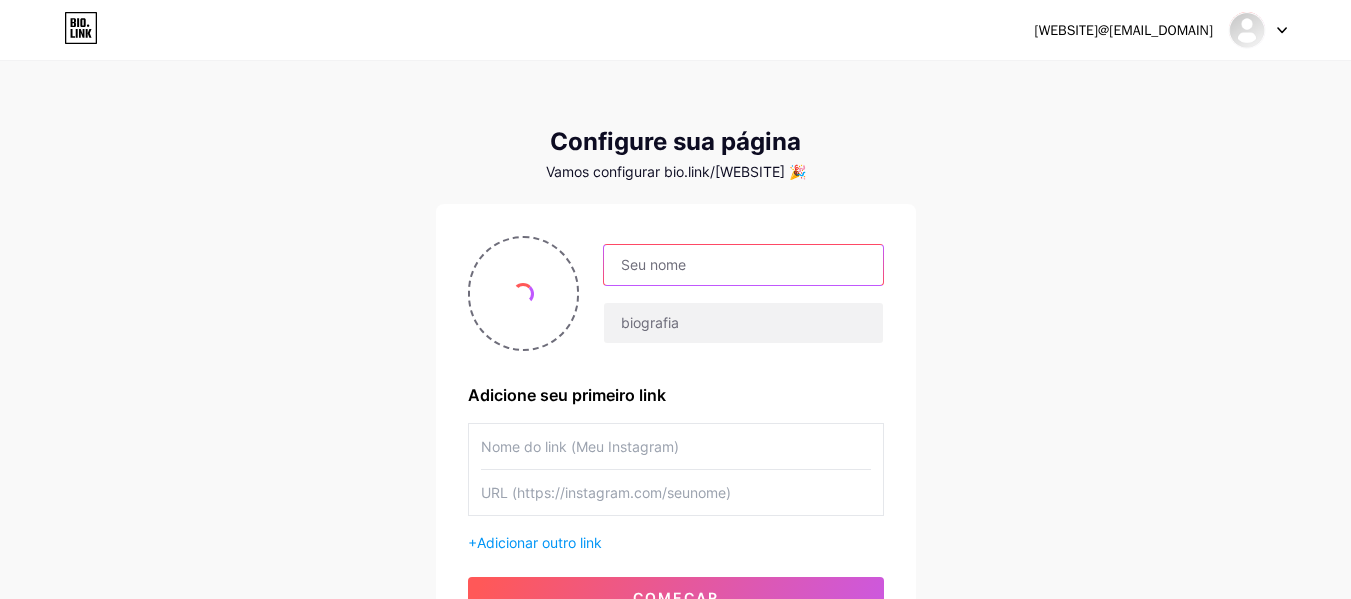 click at bounding box center [743, 265] 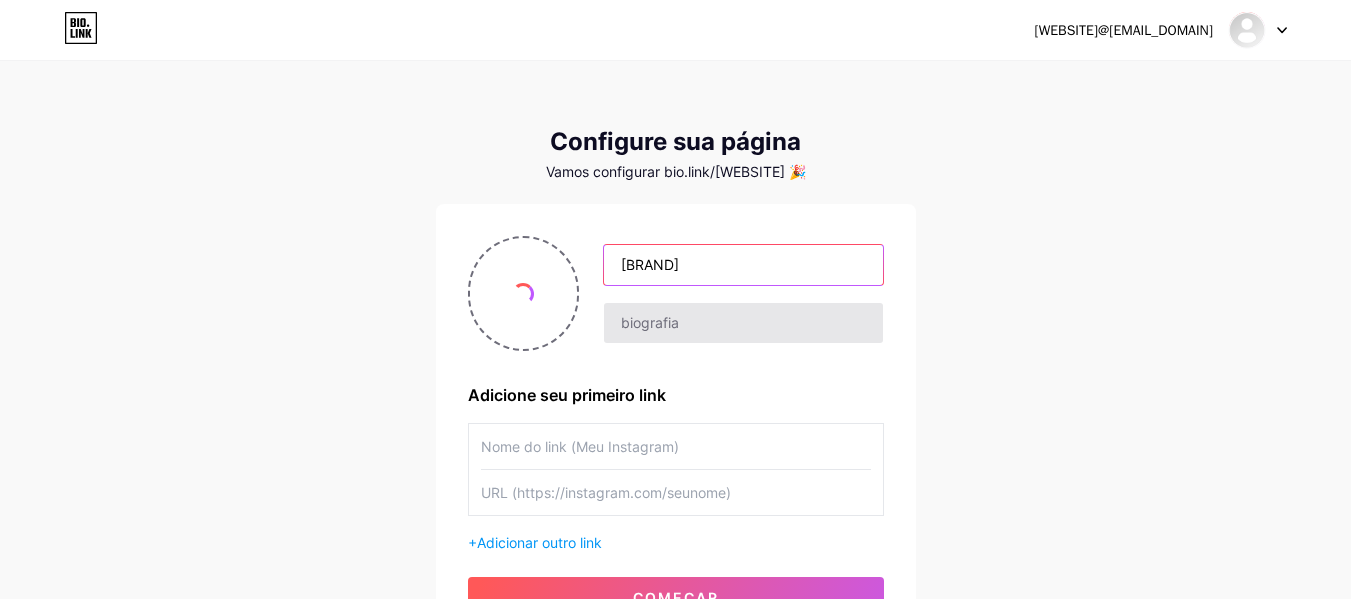 type on "[BRAND]" 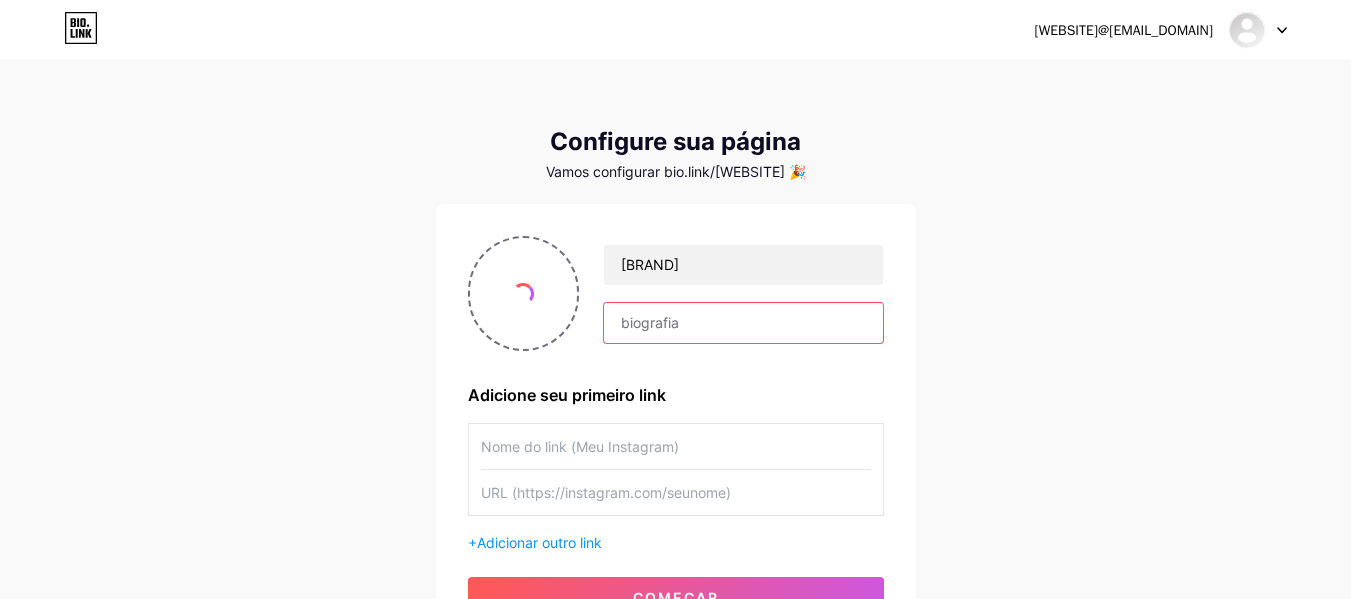click at bounding box center [743, 323] 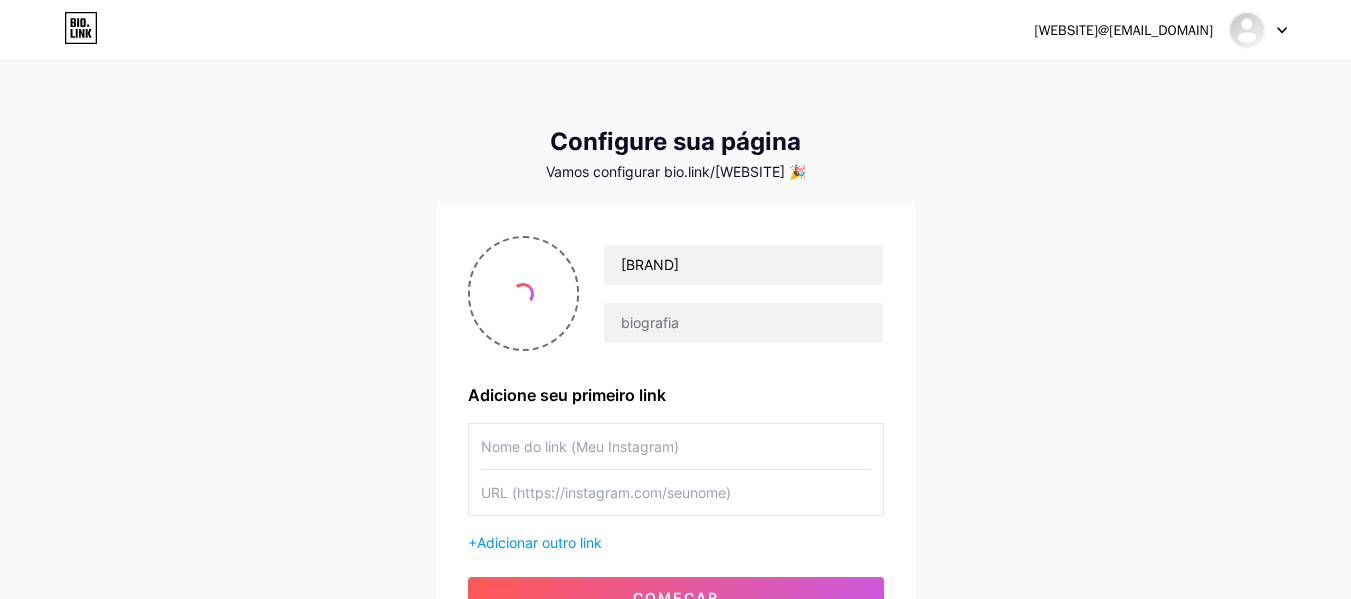 click on "[BRAND] [BRAND]         Adicione seu primeiro link
+  Adicionar outro link     começar" at bounding box center (676, 426) 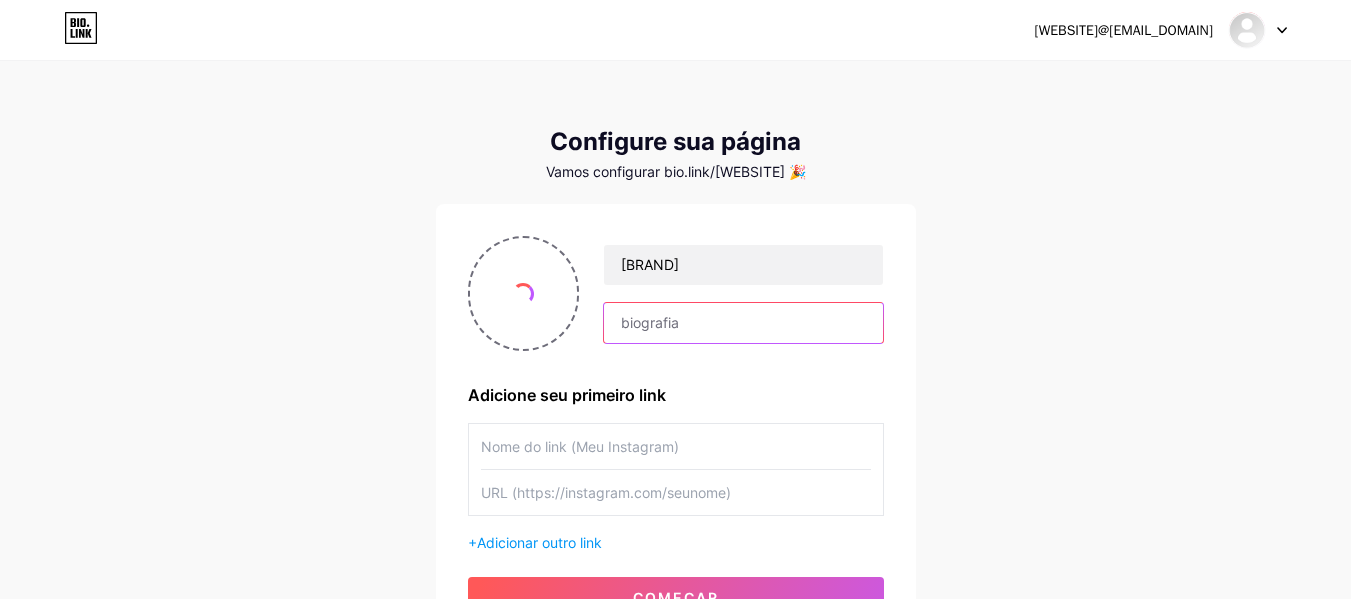 click at bounding box center (743, 323) 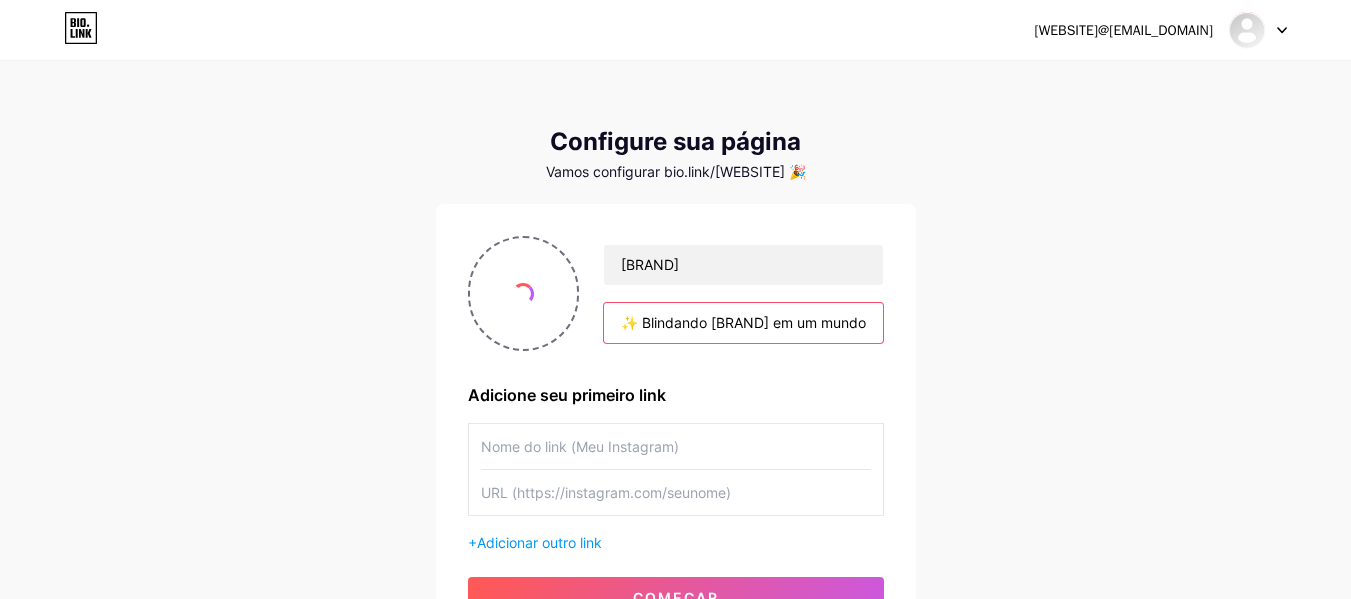 scroll, scrollTop: 0, scrollLeft: 1311, axis: horizontal 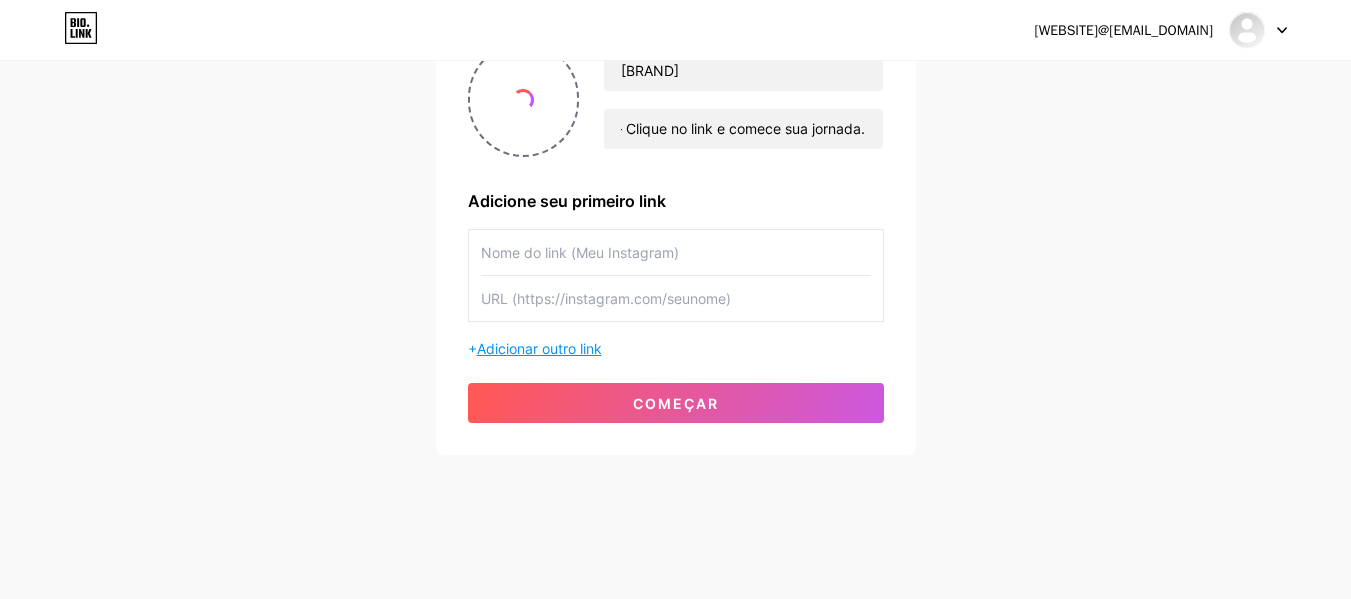 click on "Adicionar outro link" at bounding box center [539, 348] 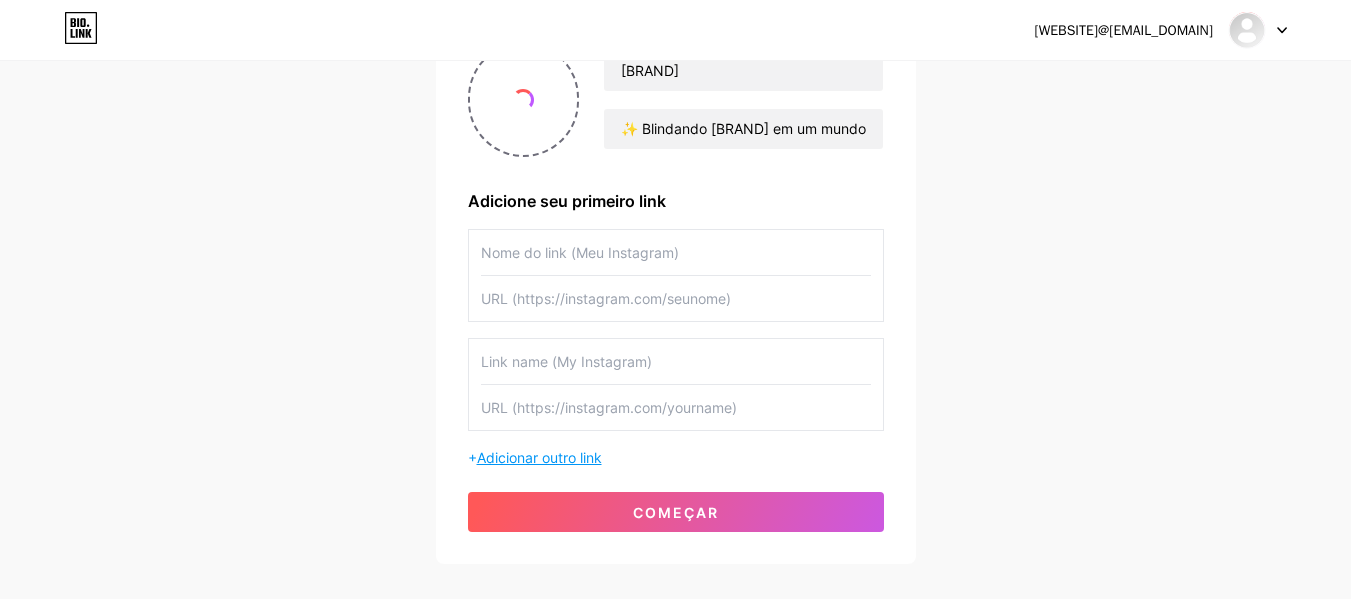 click on "Adicionar outro link" at bounding box center [539, 457] 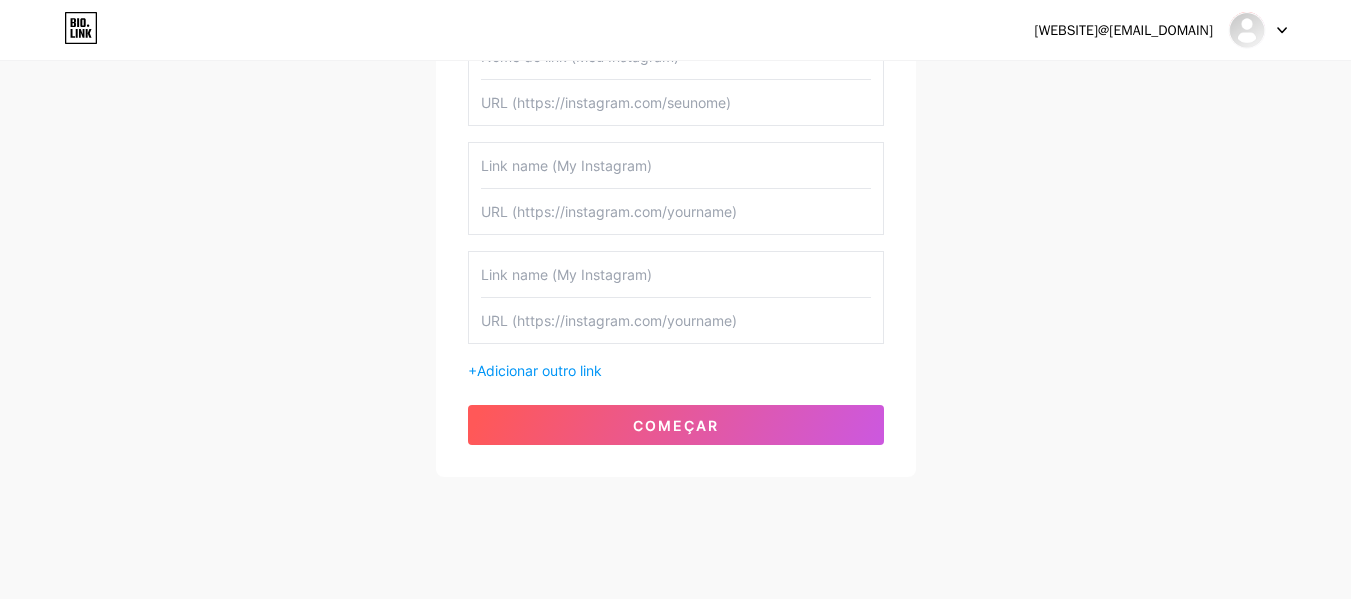 scroll, scrollTop: 394, scrollLeft: 0, axis: vertical 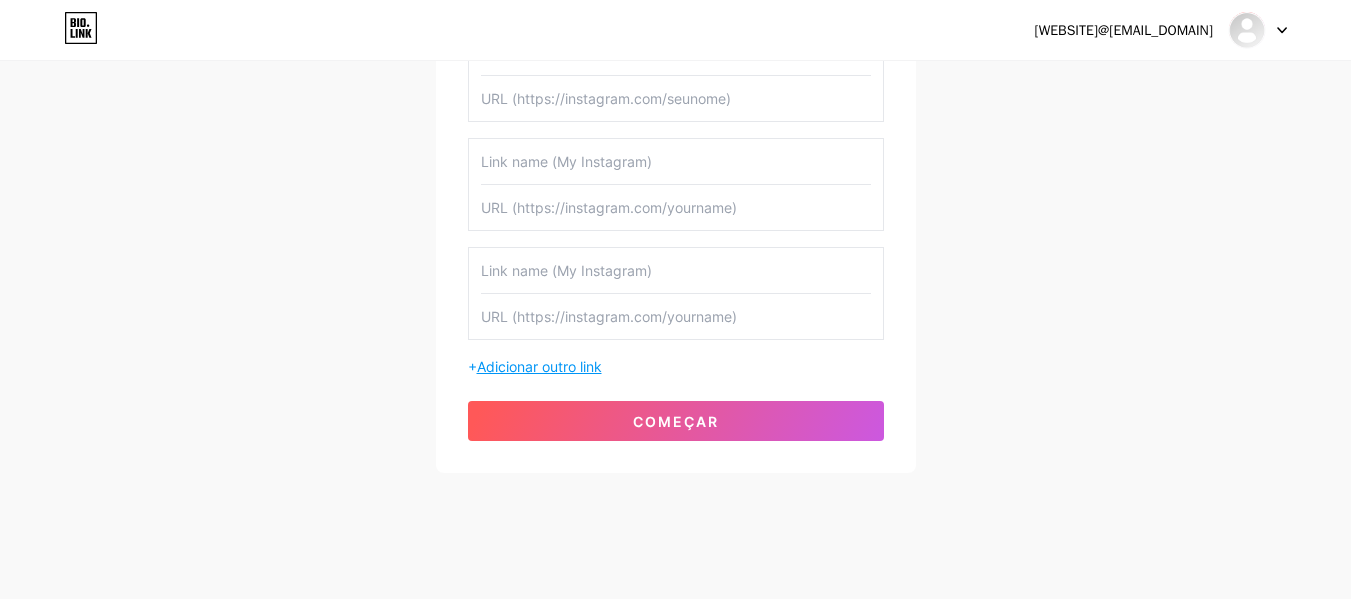 click on "Adicionar outro link" at bounding box center (539, 366) 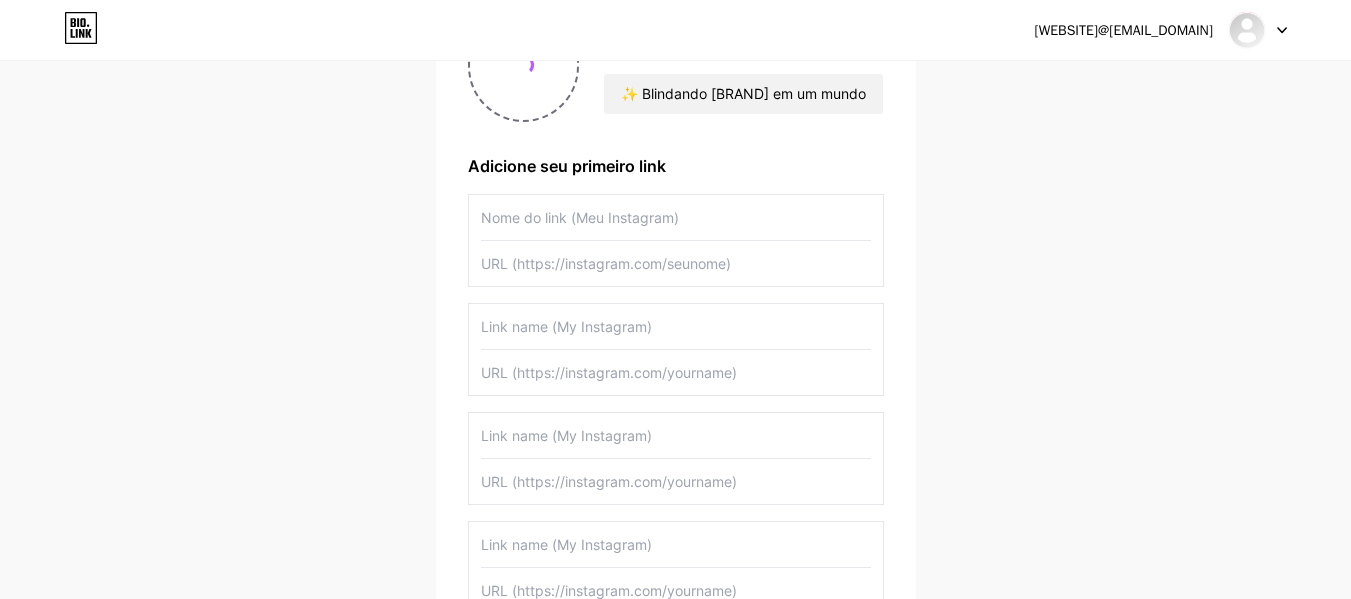 scroll, scrollTop: 194, scrollLeft: 0, axis: vertical 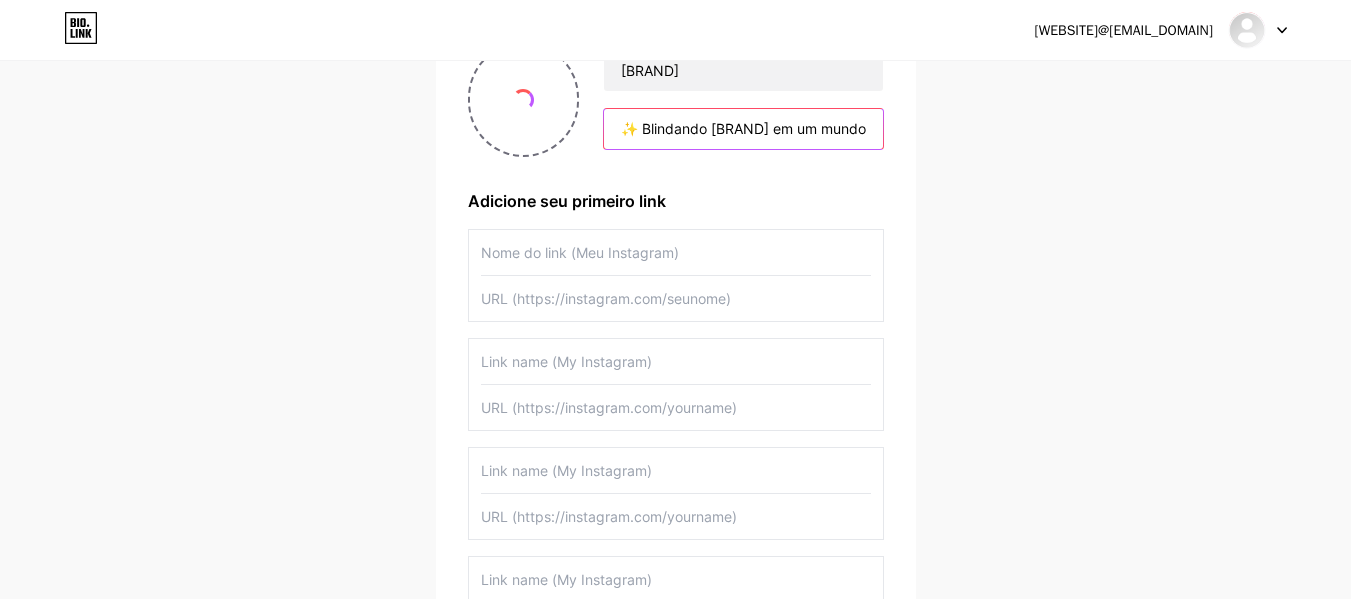 click on "✨ Blindando [BRAND] em um mundo que insiste em te diminuir. ❤️ [BRAND] forte, amor-próprio sem filtros. 🚀 Transforme-se com o método da [BRAND]! 📚 E-book disponível — Clique no link e comece sua jornada." at bounding box center [743, 129] 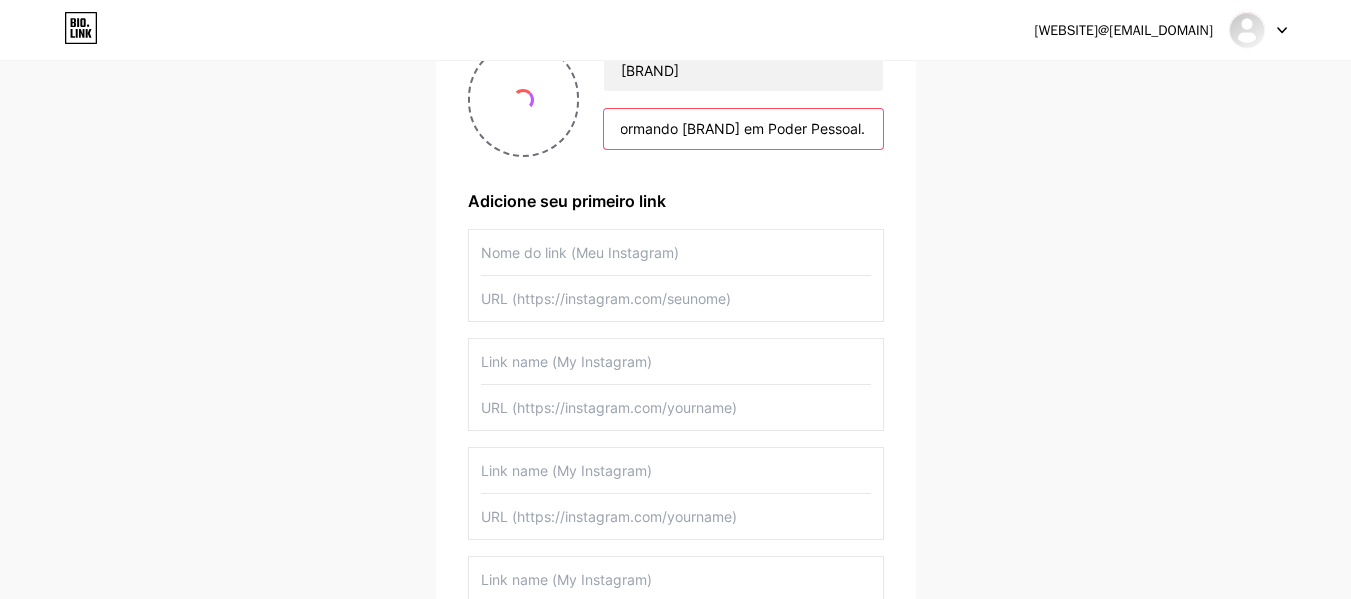scroll, scrollTop: 0, scrollLeft: 85, axis: horizontal 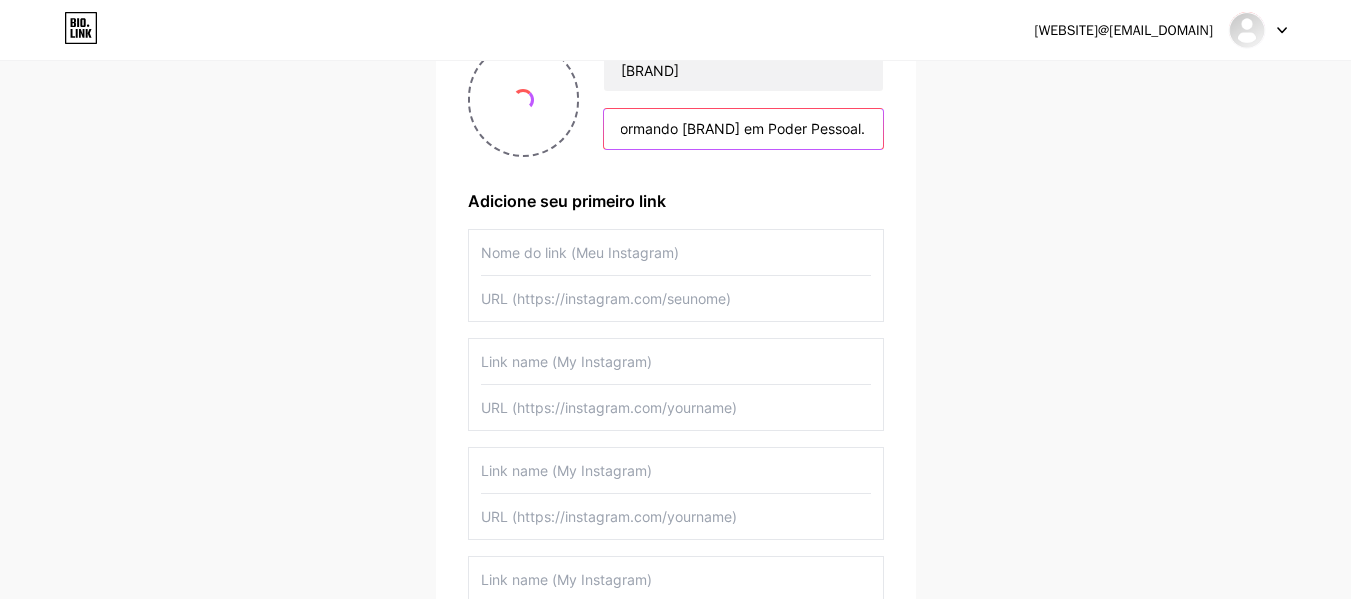 type on "✨ Transformando [BRAND] em Poder Pessoal." 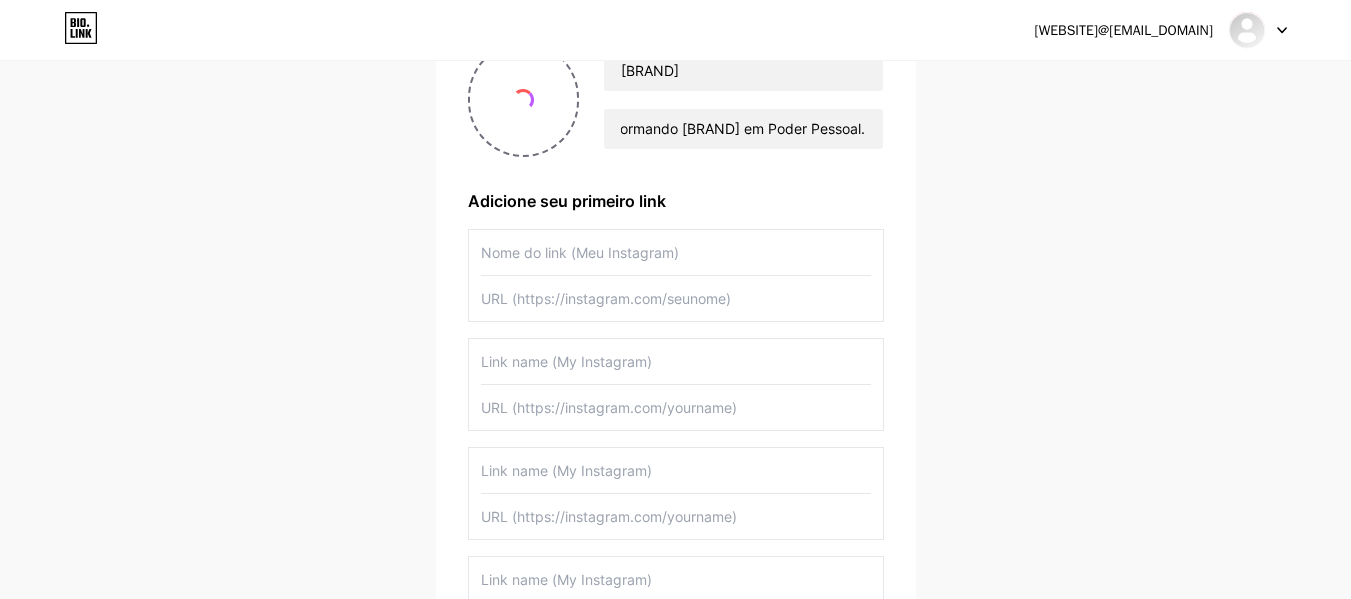click at bounding box center [676, 252] 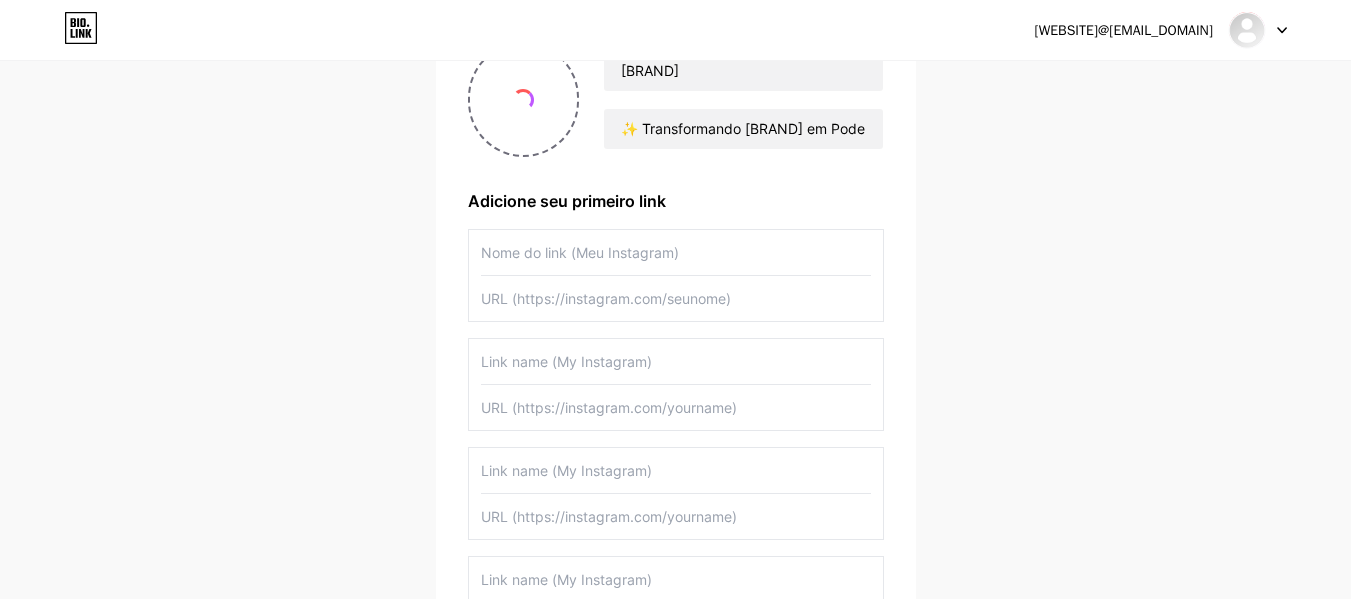 click at bounding box center (676, 252) 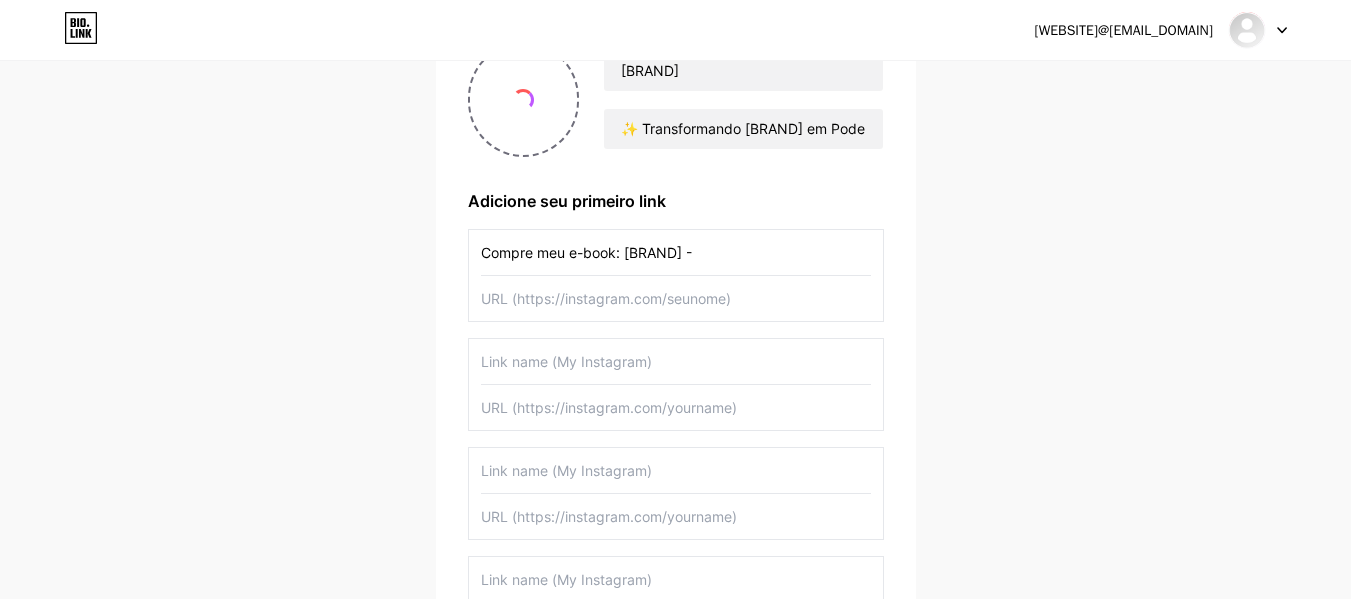 paste on "👉 Como Se Amar em um Mundo que Tenta te Diminuir" 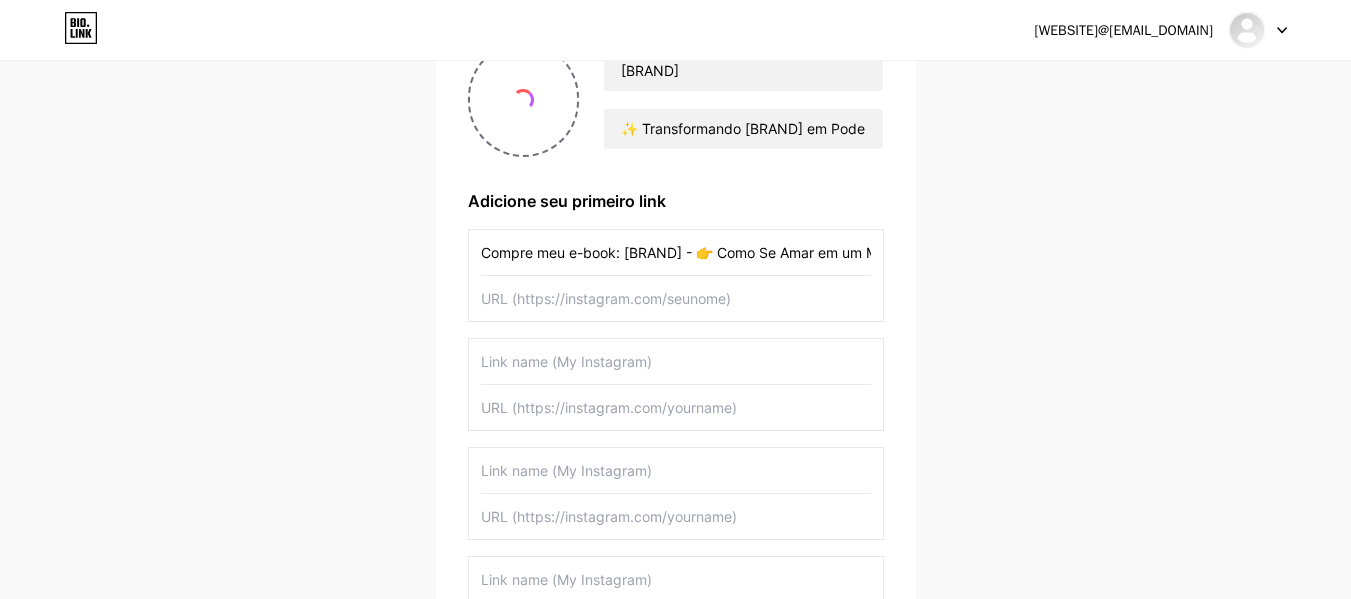 scroll, scrollTop: 0, scrollLeft: 269, axis: horizontal 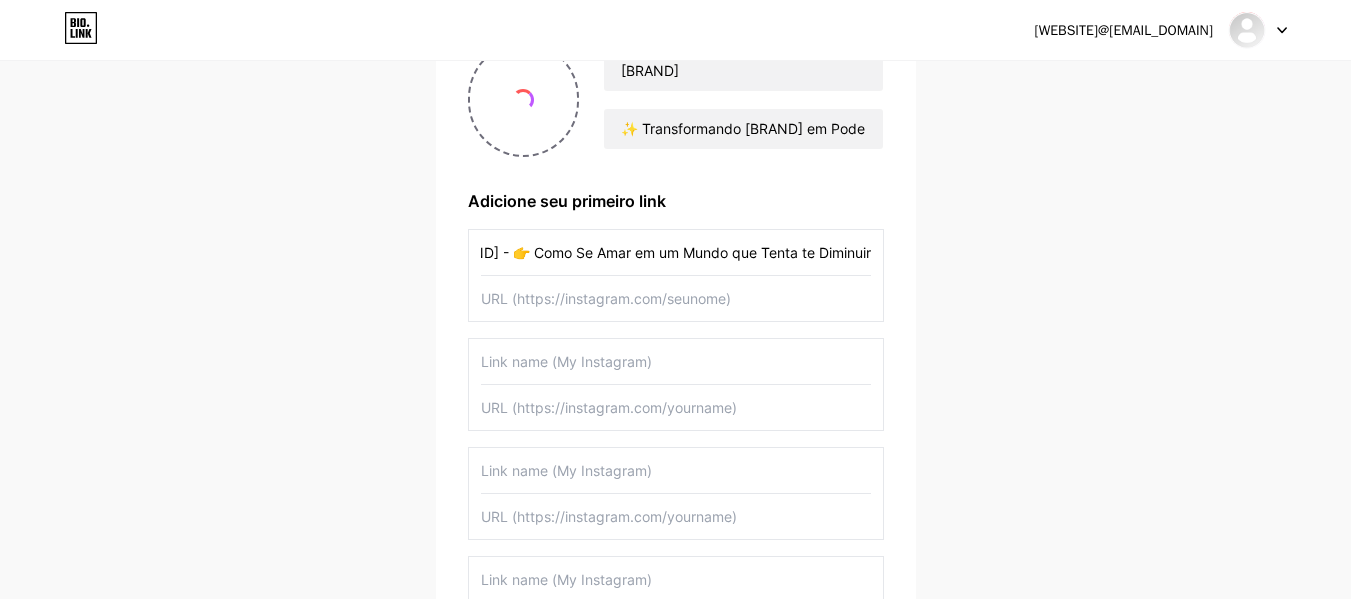 type on "Compre meu e-book: [BRAND] - 👉 Como Se Amar em um Mundo que Tenta te Diminuir" 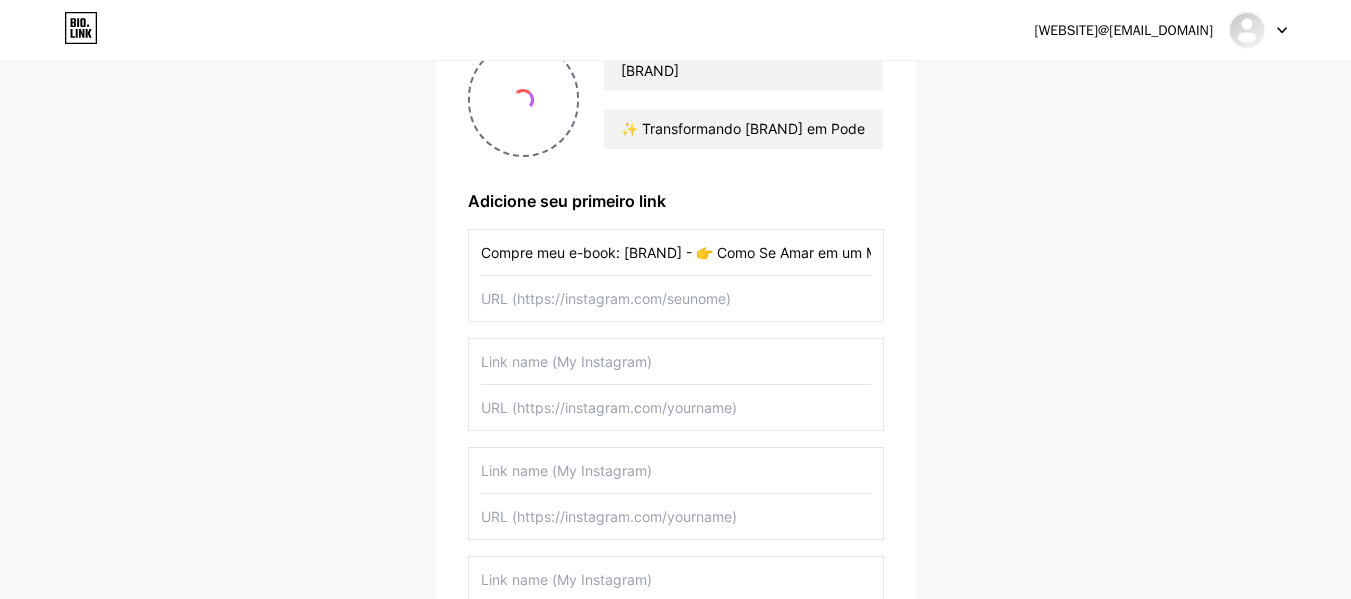 paste on "https://pay.kiwify.com.br/DFuYr7f" 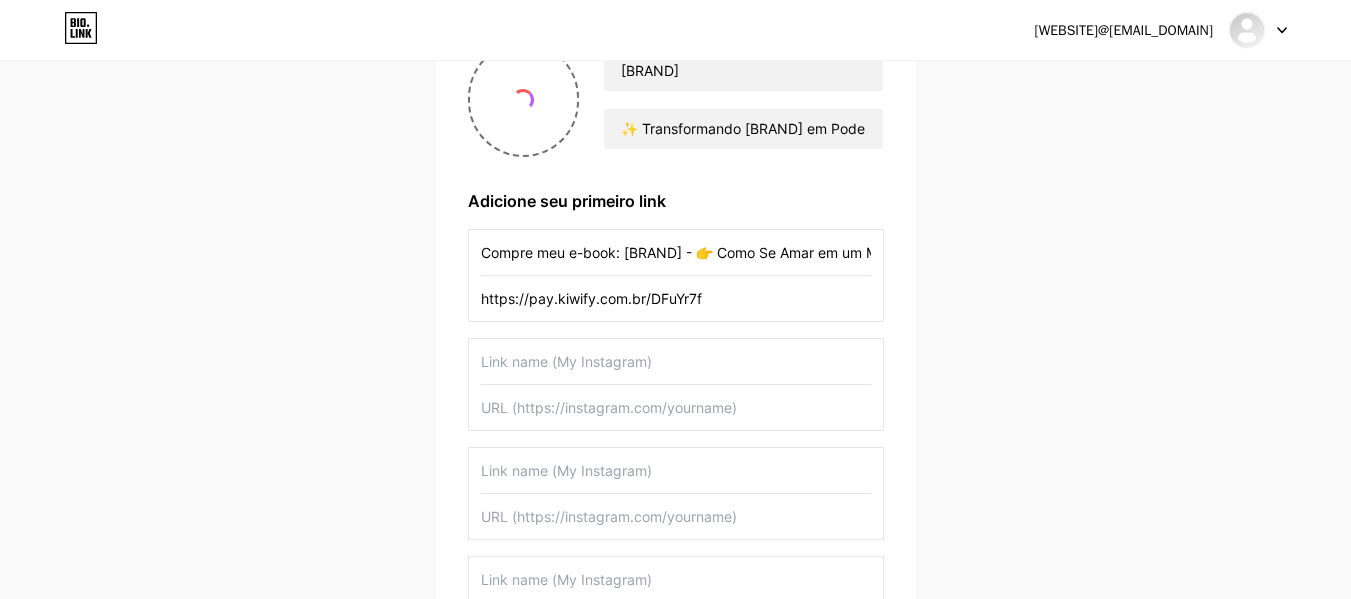 type on "https://pay.kiwify.com.br/DFuYr7f" 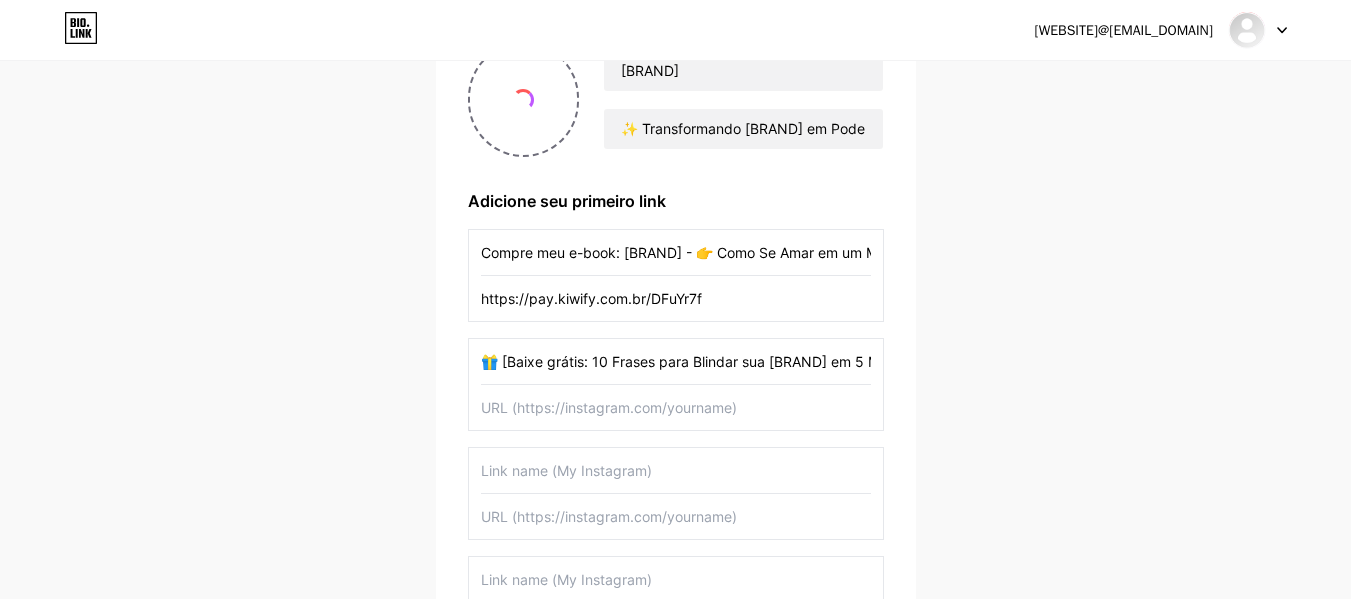 scroll, scrollTop: 0, scrollLeft: 371, axis: horizontal 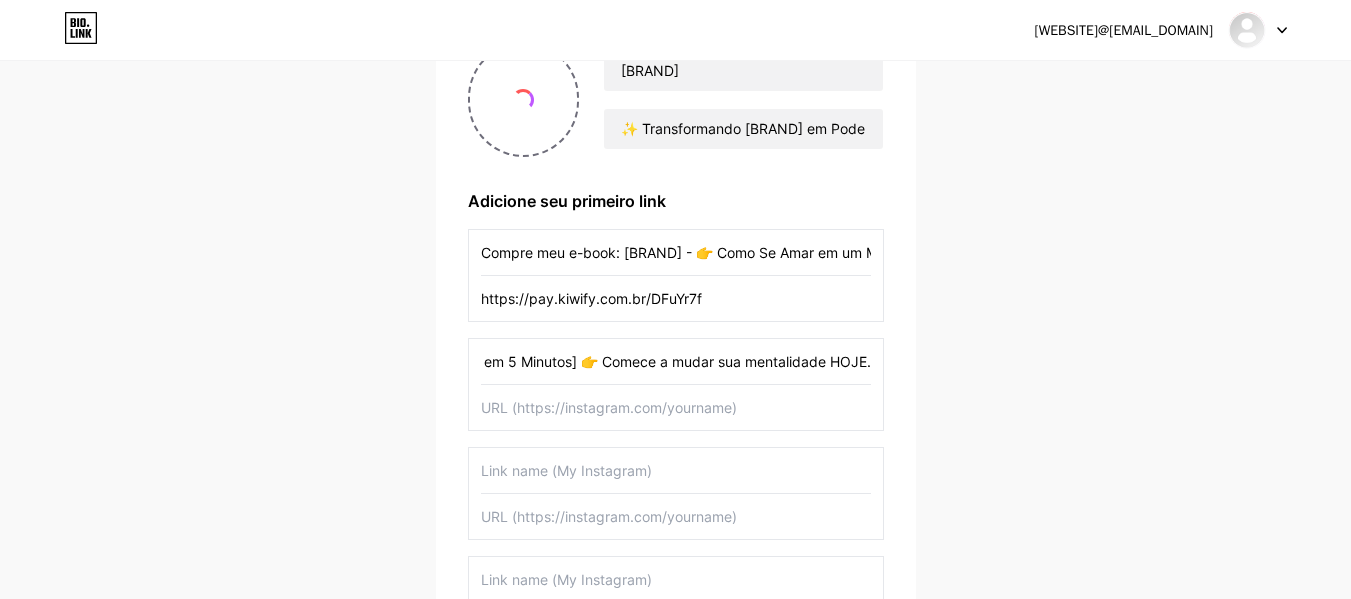 click on "🎁 [Baixe grátis: 10 Frases para Blindar sua [BRAND] em 5 Minutos] 👉 Comece a mudar sua mentalidade HOJE." at bounding box center (676, 361) 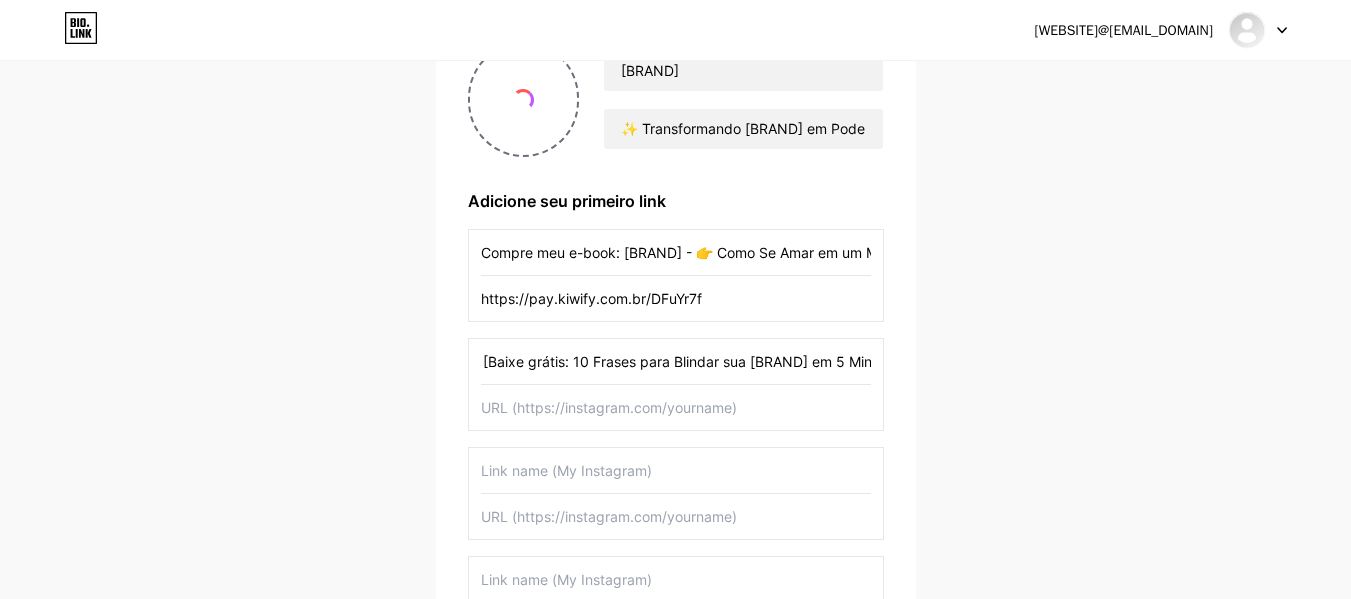 scroll, scrollTop: 0, scrollLeft: 0, axis: both 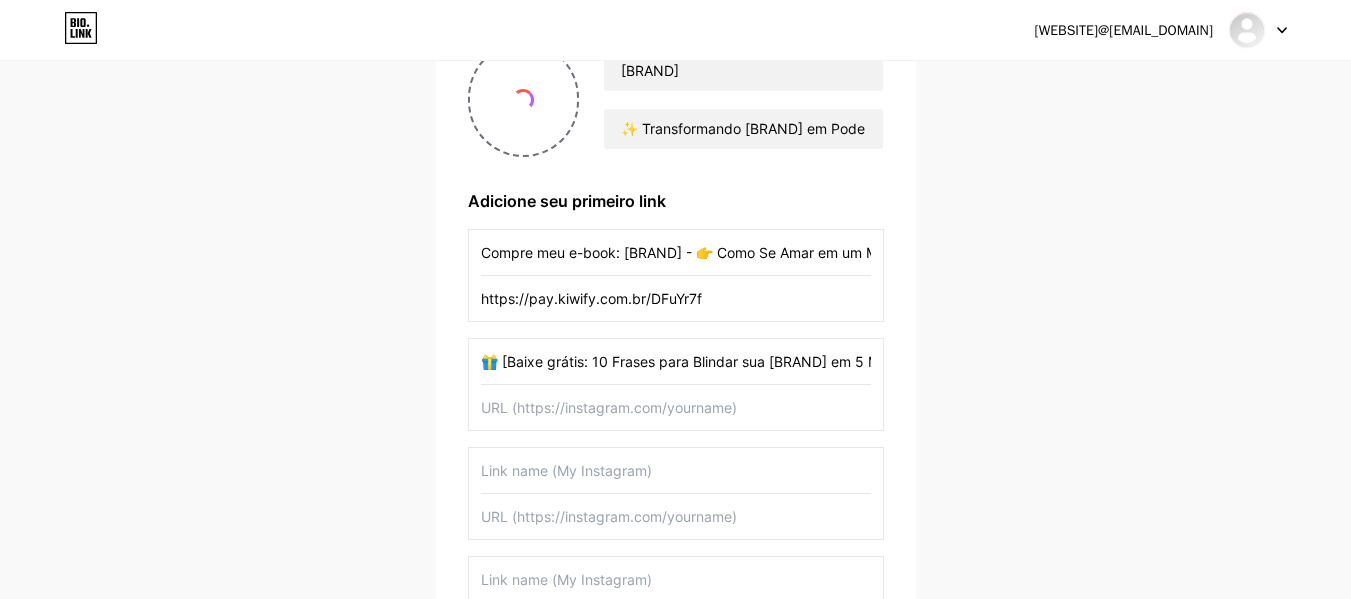click on "🎁 [Baixe grátis: 10 Frases para Blindar sua [BRAND] em 5 Minutos👉 Comece a mudar sua mentalidade HOJE." at bounding box center (676, 361) 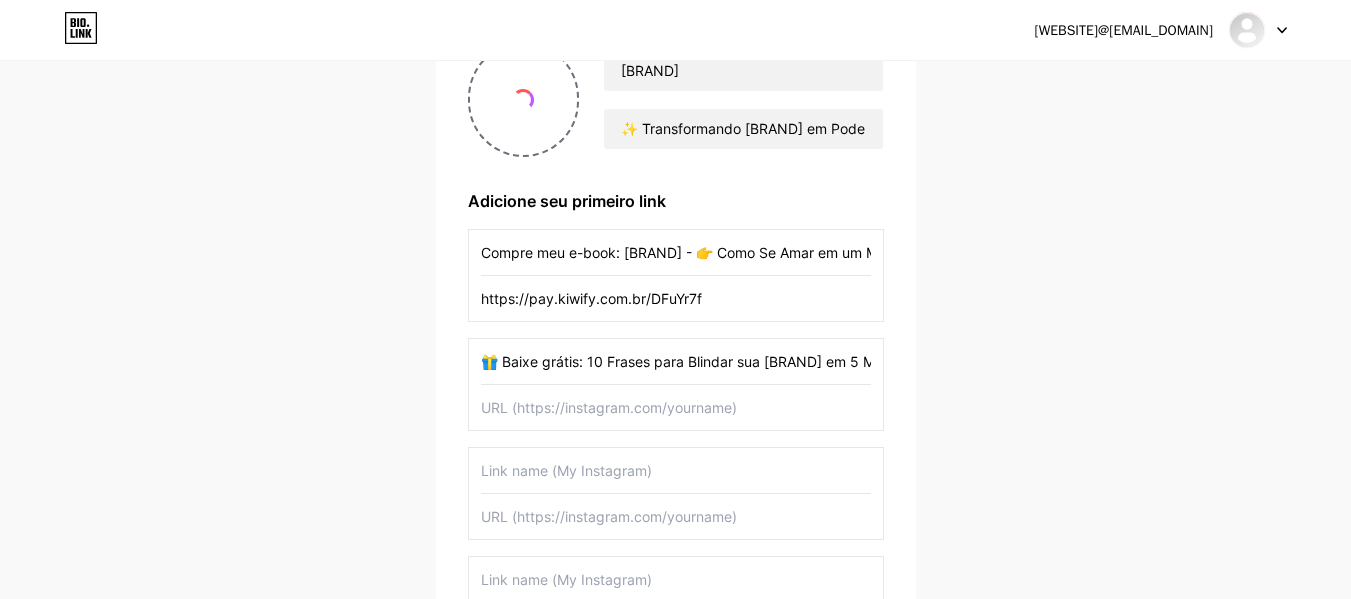 type on "🎁 Baixe grátis: 10 Frases para Blindar sua [BRAND] em 5 Minutos👉 Comece a mudar sua mentalidade HOJE." 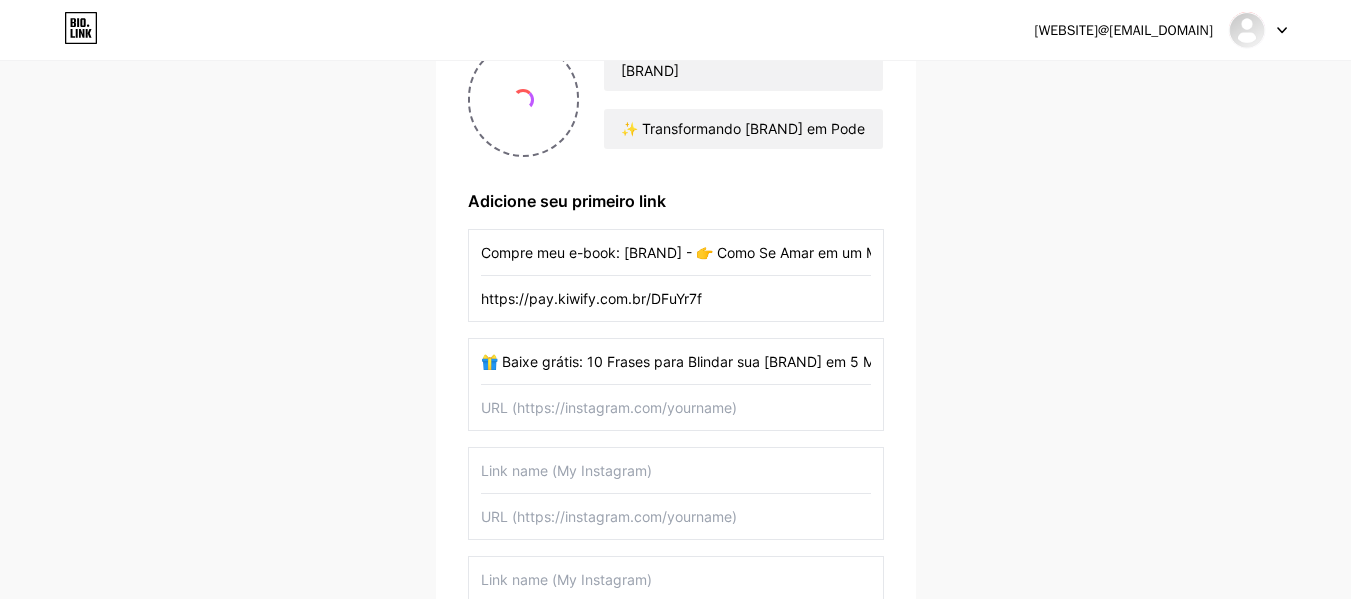 paste on "https://www.canva.com/design/DAGvNNHXIDM/SuhsyPybZ715mTFfZcYDHw/watch?utm_content=DAGvNNHXIDM&utm_campaign=designshare&utm_medium=link2&utm_source=uniquelinks&utlId=h05a1ef807c" 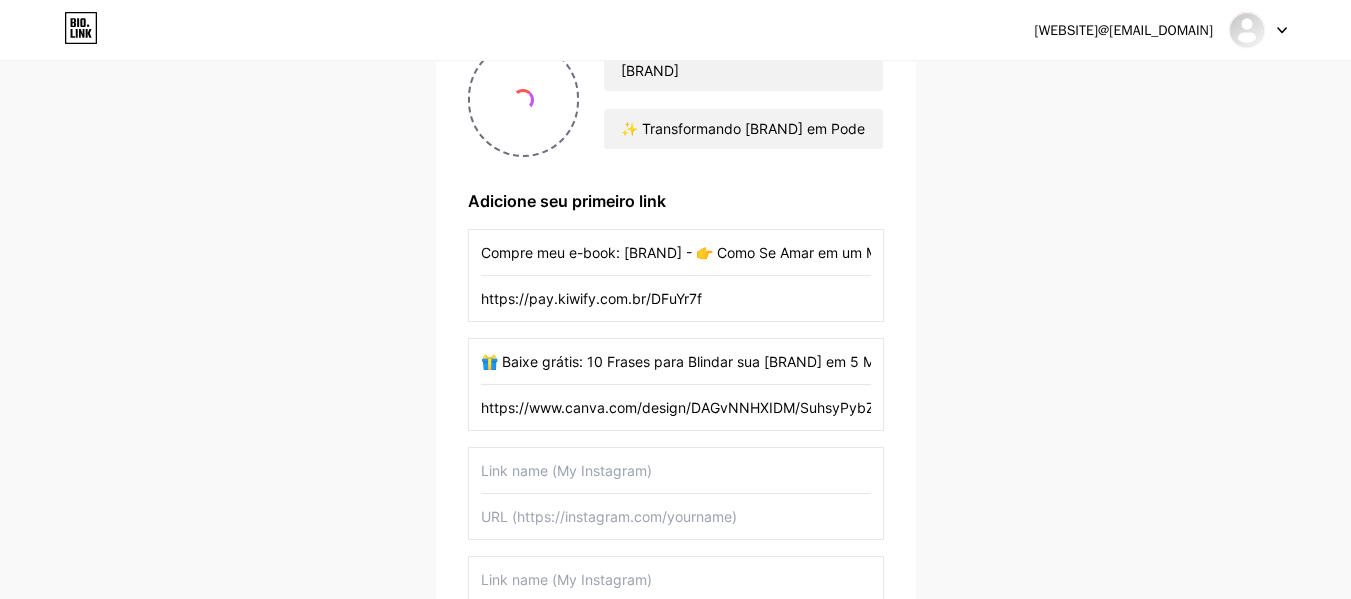 scroll, scrollTop: 0, scrollLeft: 995, axis: horizontal 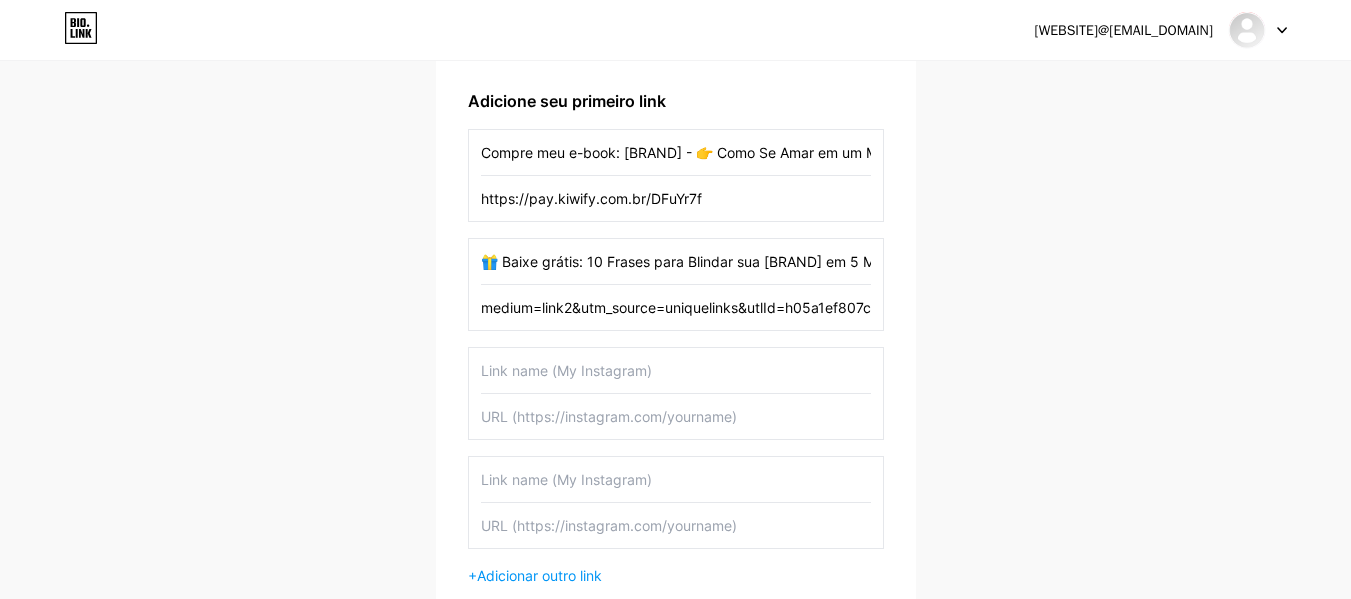 type on "https://www.canva.com/design/DAGvNNHXIDM/SuhsyPybZ715mTFfZcYDHw/watch?utm_content=DAGvNNHXIDM&utm_campaign=designshare&utm_medium=link2&utm_source=uniquelinks&utlId=h05a1ef807c" 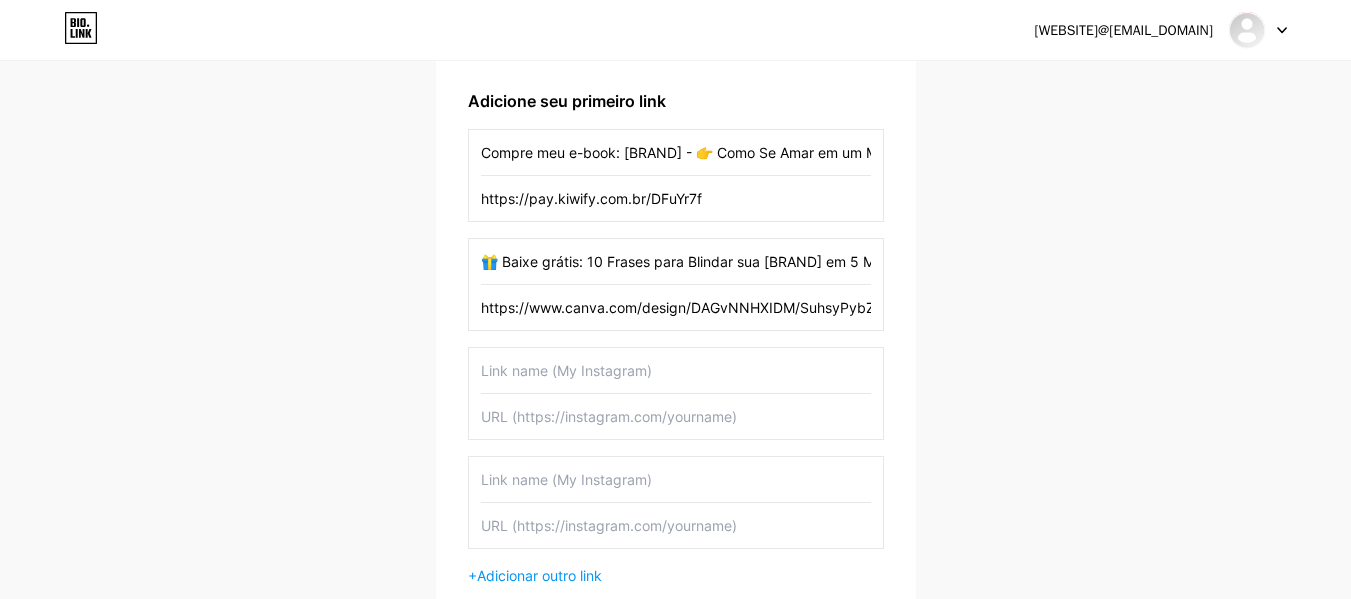 paste on "💼 [Quero ser Afiliado(a) do E-book [BRAND]]" 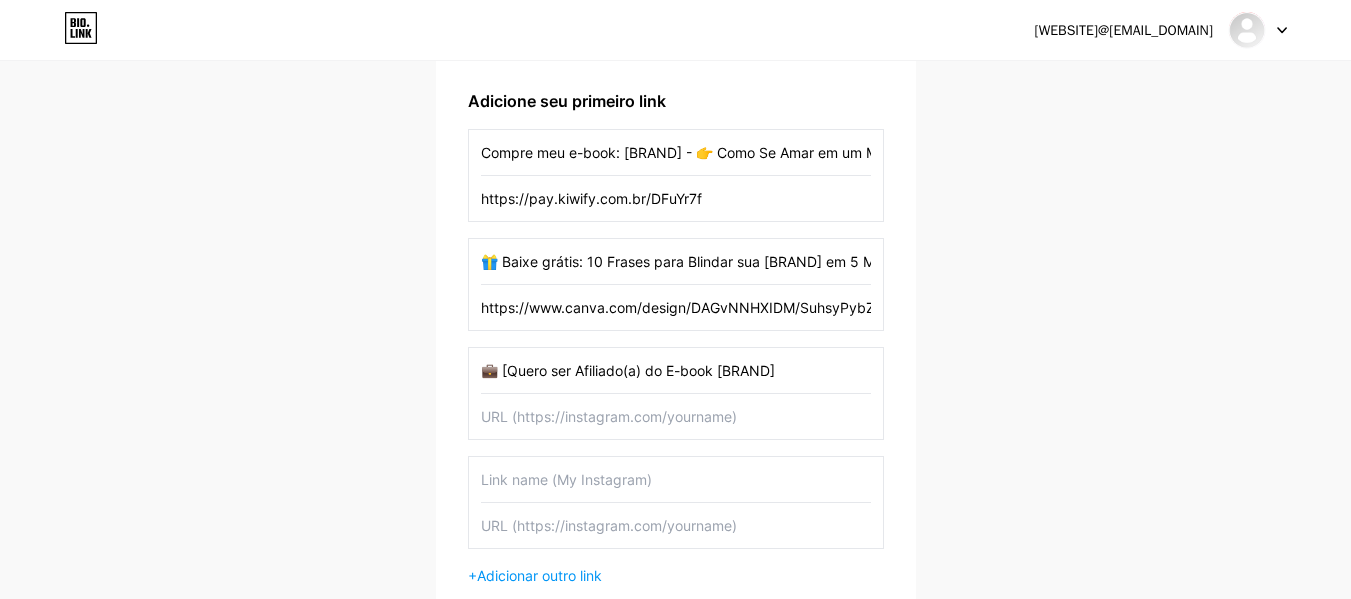 click on "💼 [Quero ser Afiliado(a) do E-book [BRAND]" at bounding box center [676, 370] 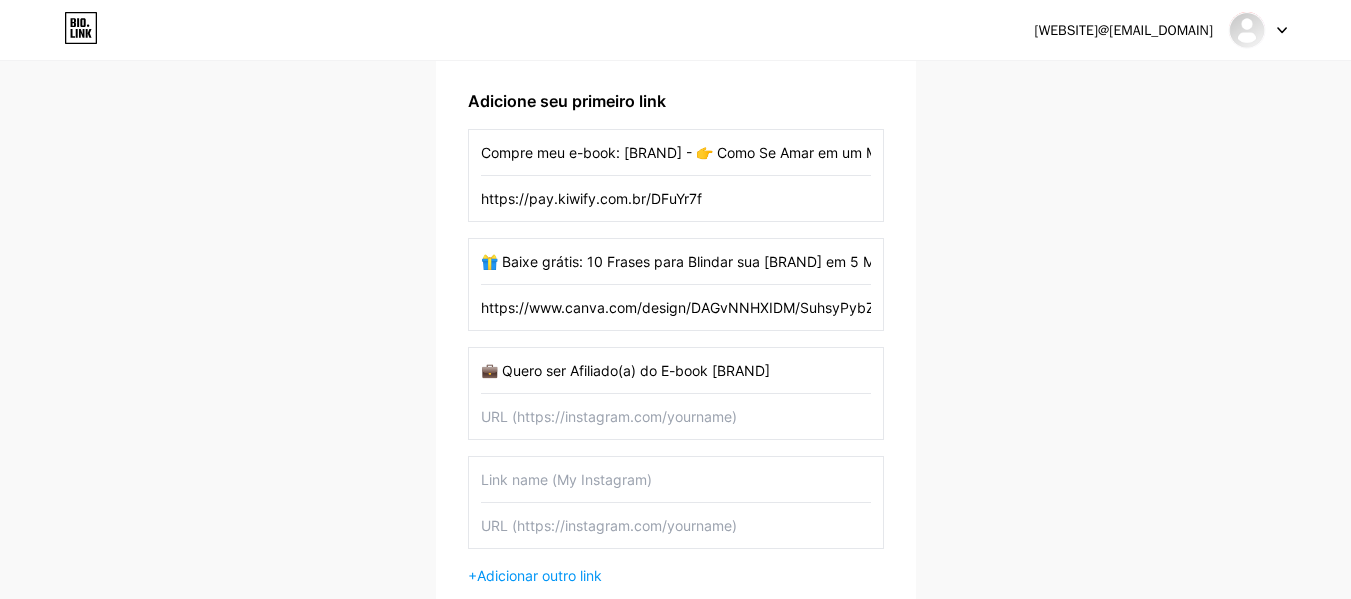 type on "💼 Quero ser Afiliado(a) do E-book [BRAND]" 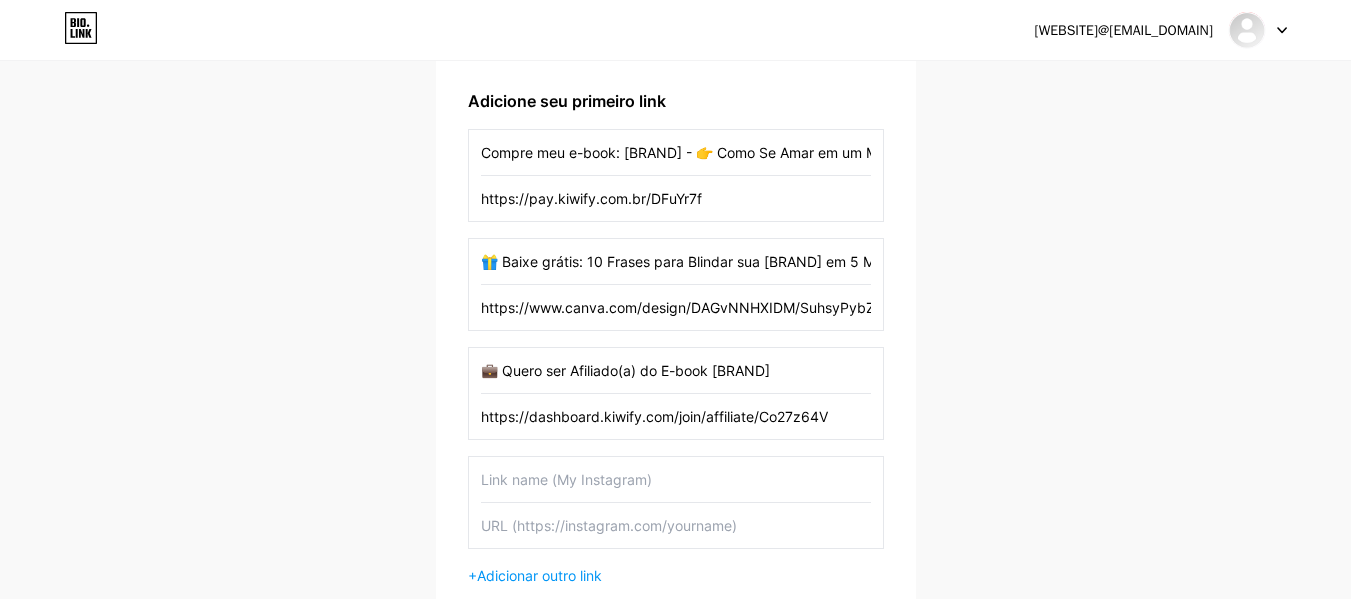 click on "https://dashboard.kiwify.com/join/affiliate/Co27z64V" at bounding box center [676, 416] 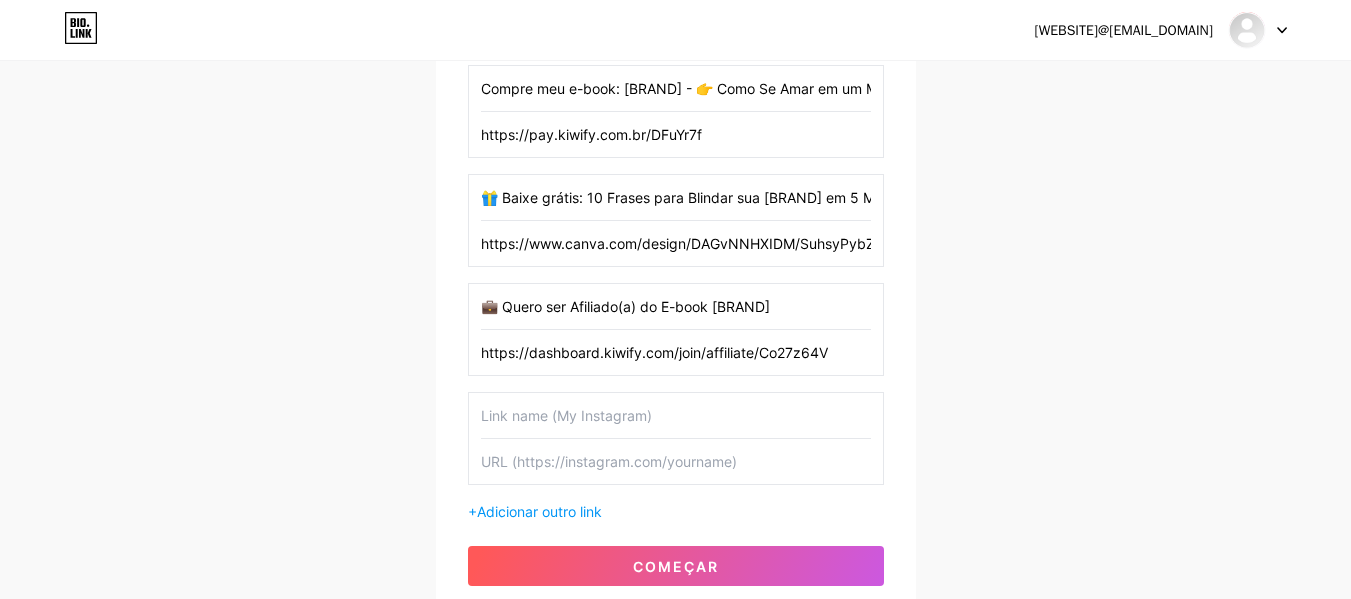 scroll, scrollTop: 394, scrollLeft: 0, axis: vertical 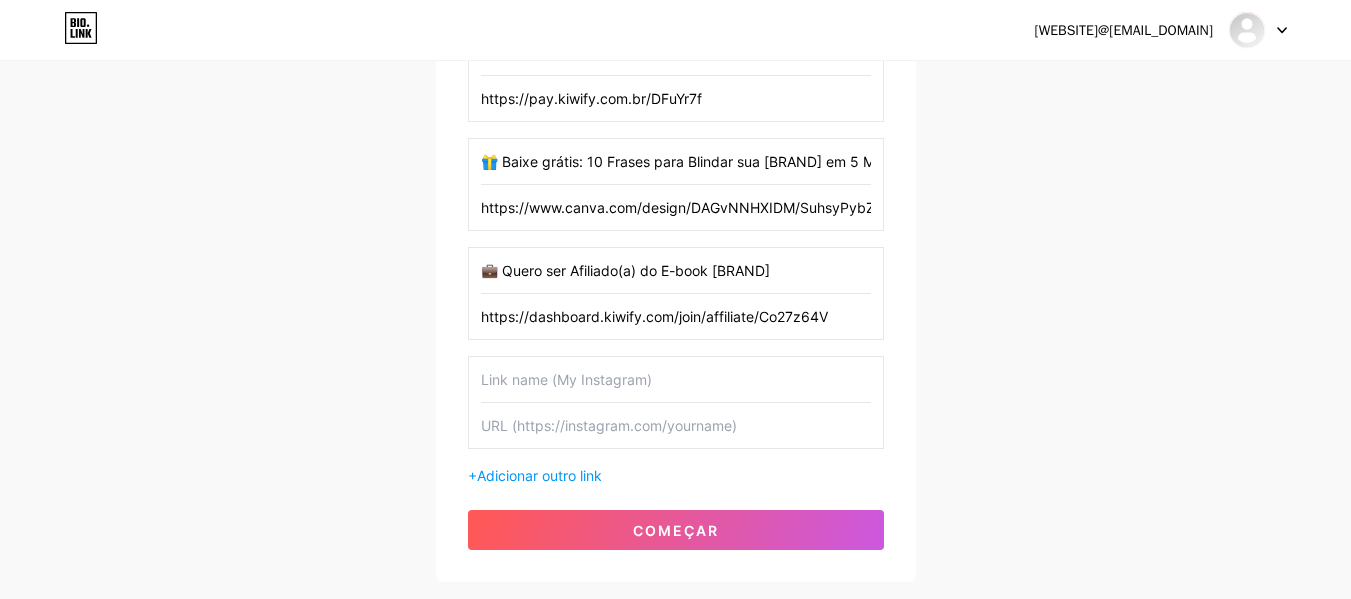 type on "https://dashboard.kiwify.com/join/affiliate/Co27z64V" 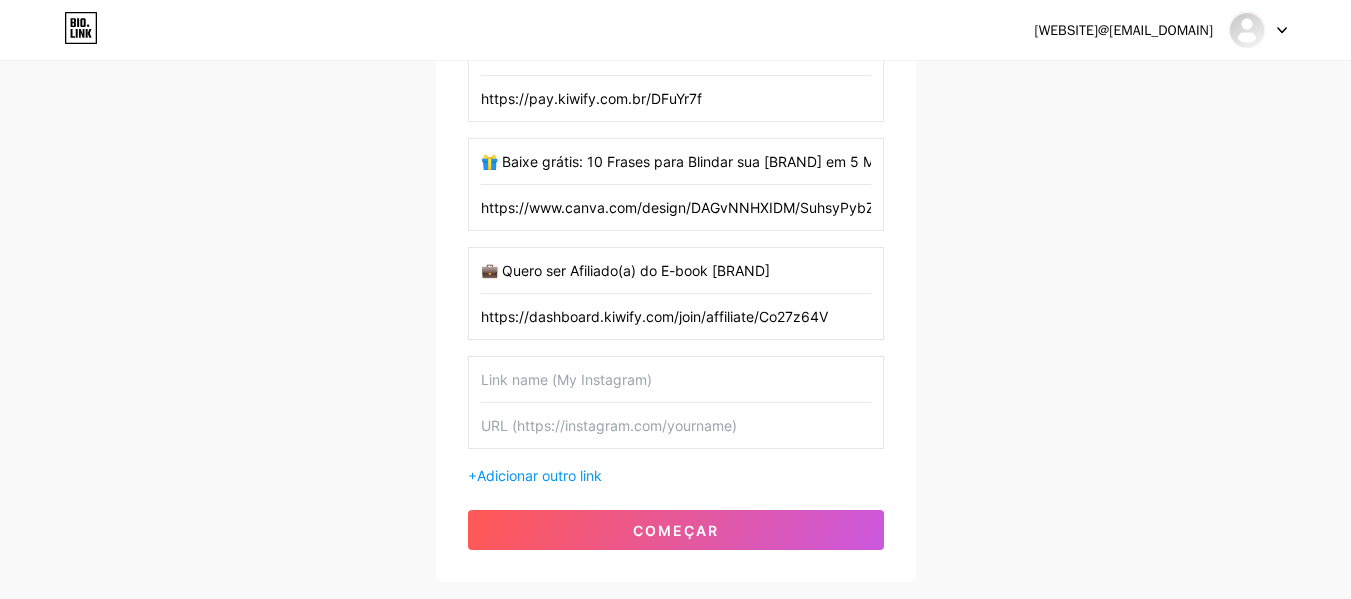 paste on "📲 [Fale Comigo no WhatsApp] 👉 Dúvidas? Atendimento direto com [NAME]." 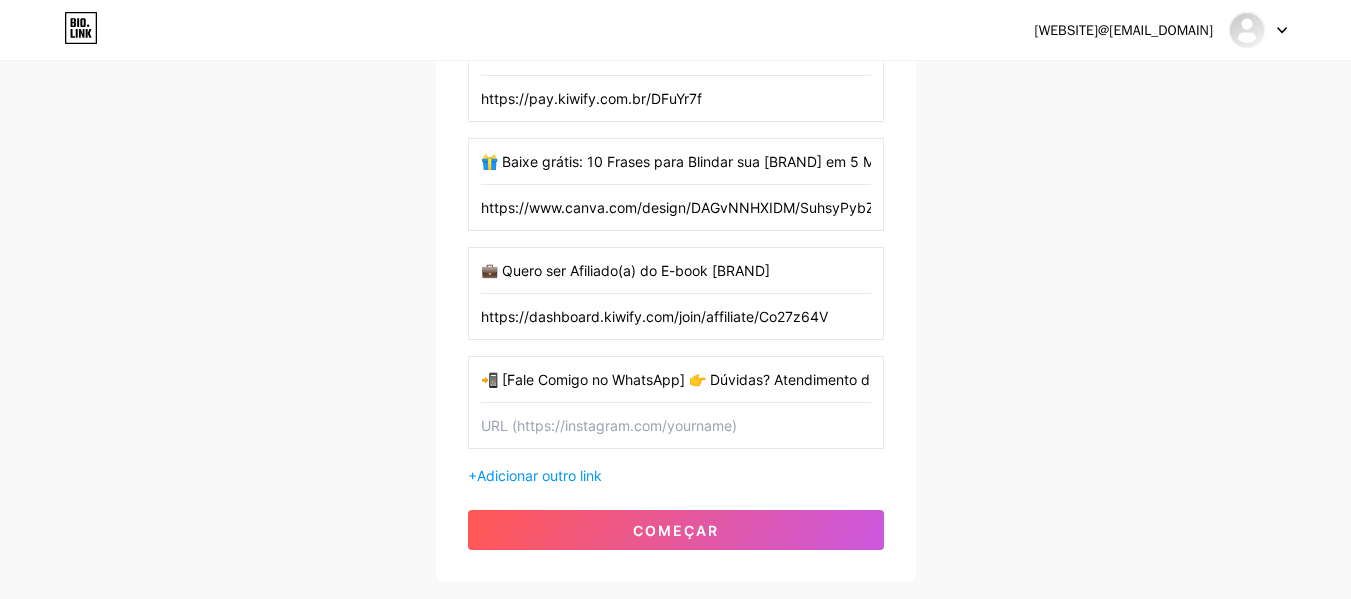 scroll, scrollTop: 0, scrollLeft: 112, axis: horizontal 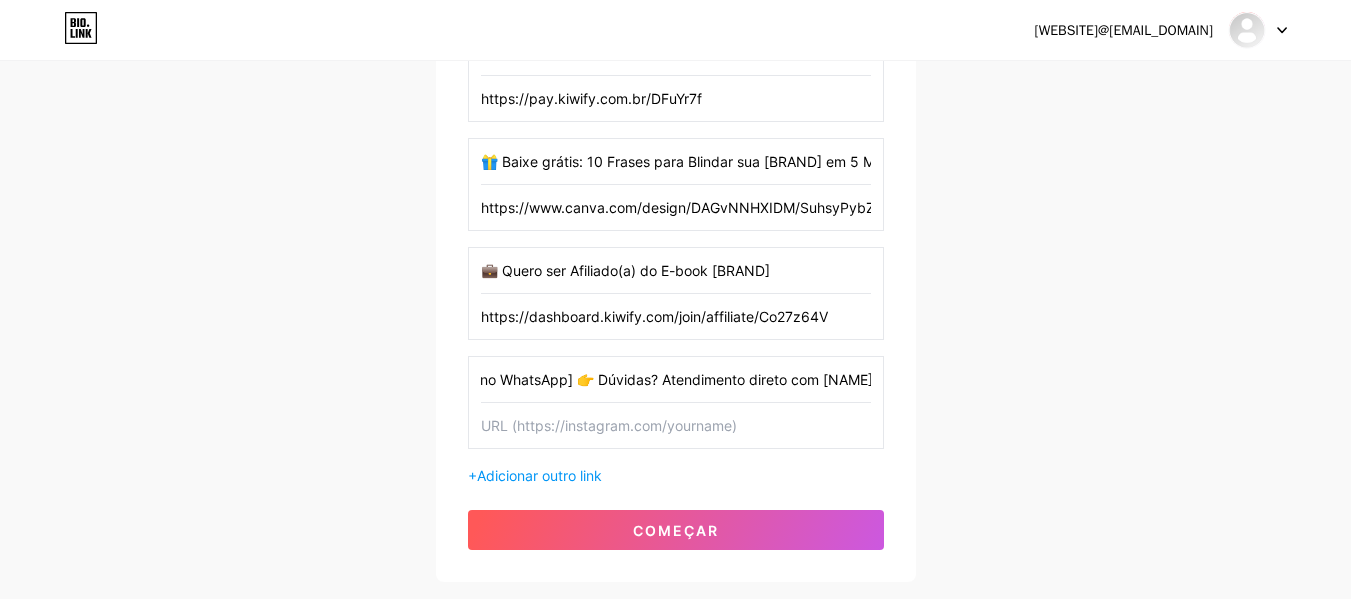 click on "📲 [Fale Comigo no WhatsApp] 👉 Dúvidas? Atendimento direto com [NAME]." at bounding box center [676, 379] 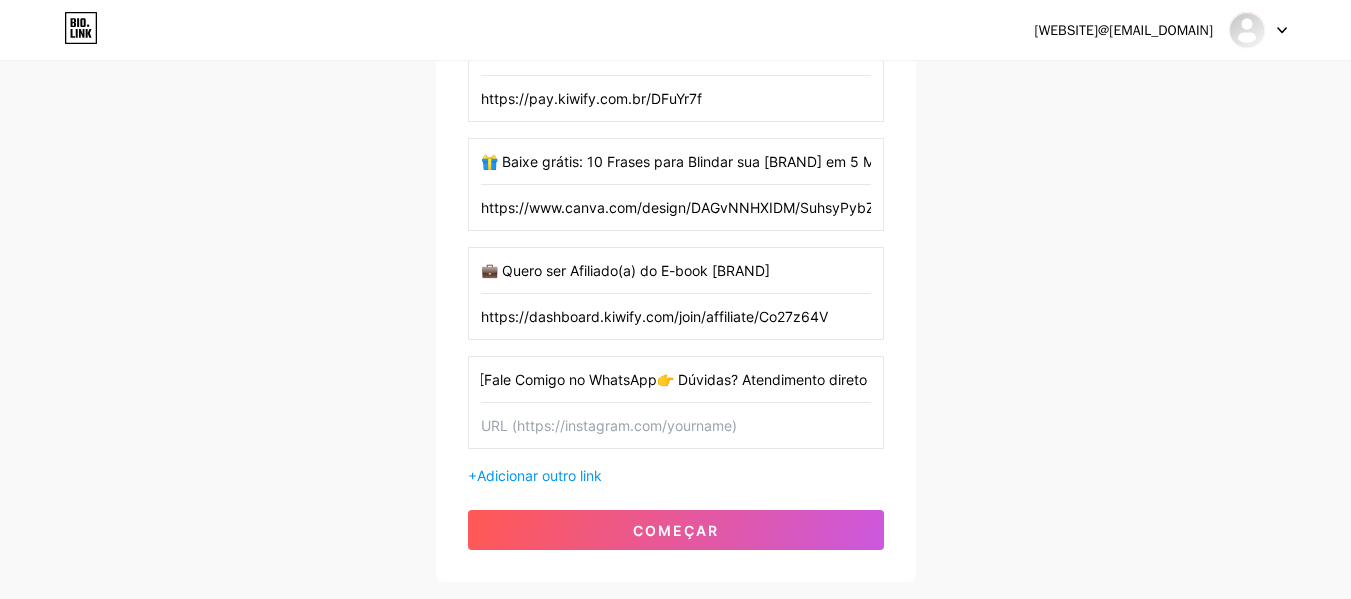 scroll, scrollTop: 0, scrollLeft: 0, axis: both 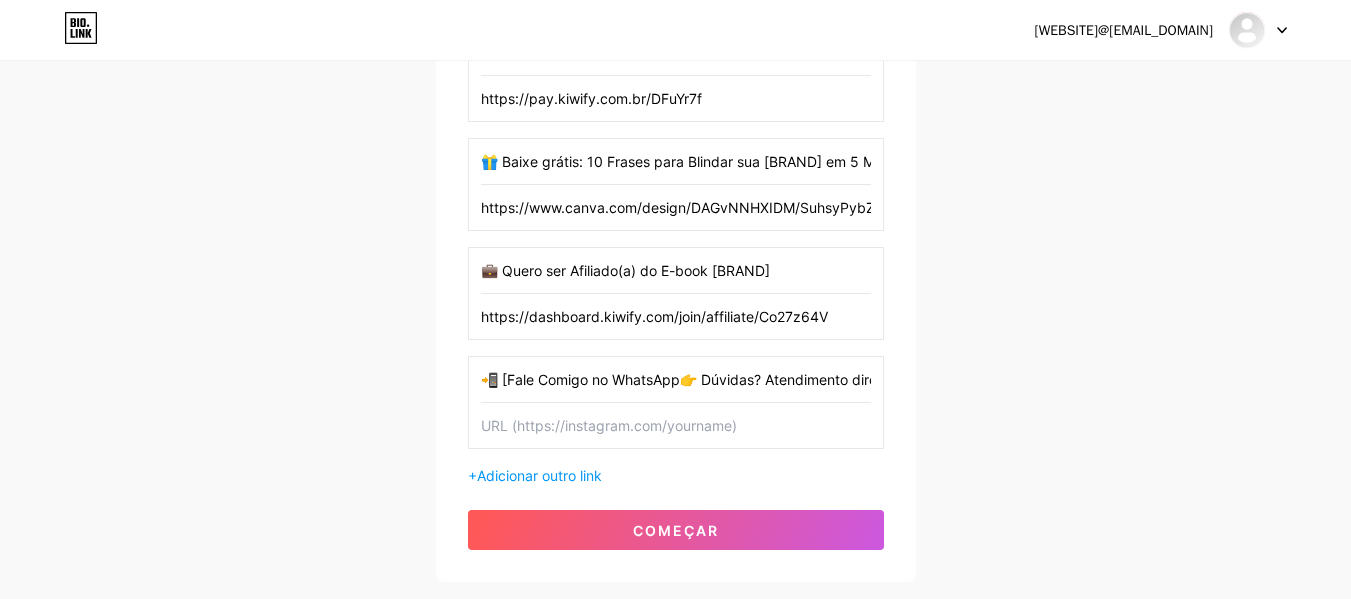 click on "📲 [Fale Comigo no WhatsApp👉 Dúvidas? Atendimento direto com [NAME]." at bounding box center [676, 379] 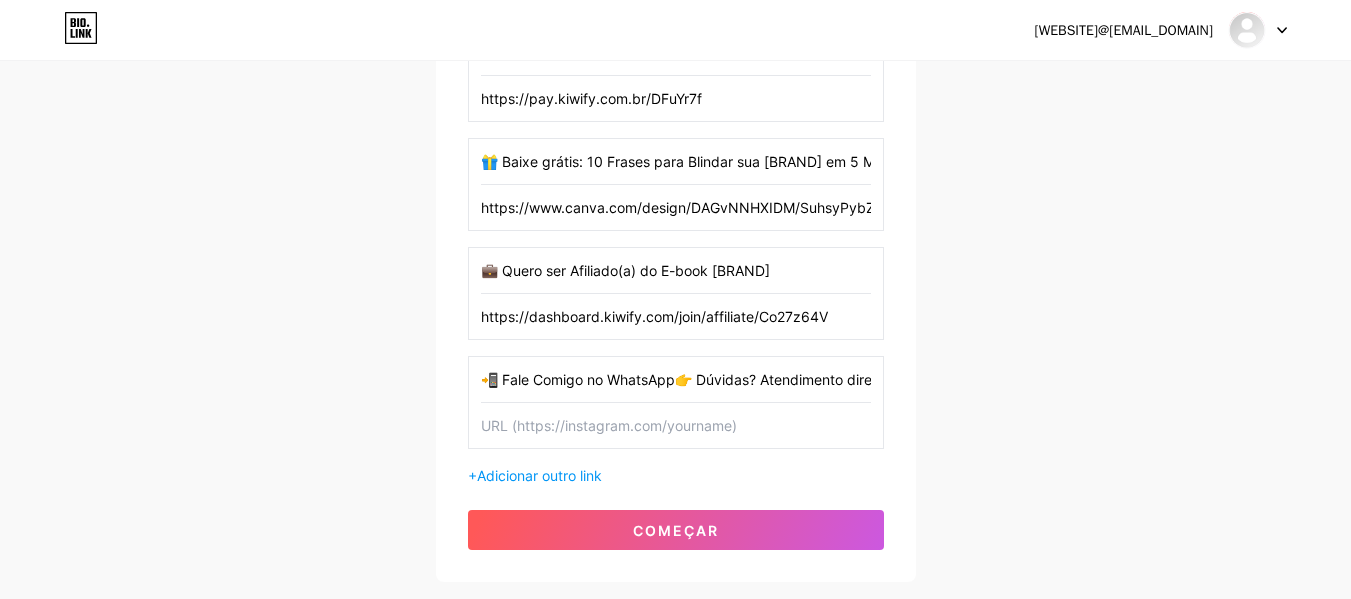 type on "📲 Fale Comigo no WhatsApp👉 Dúvidas? Atendimento direto com [NAME]." 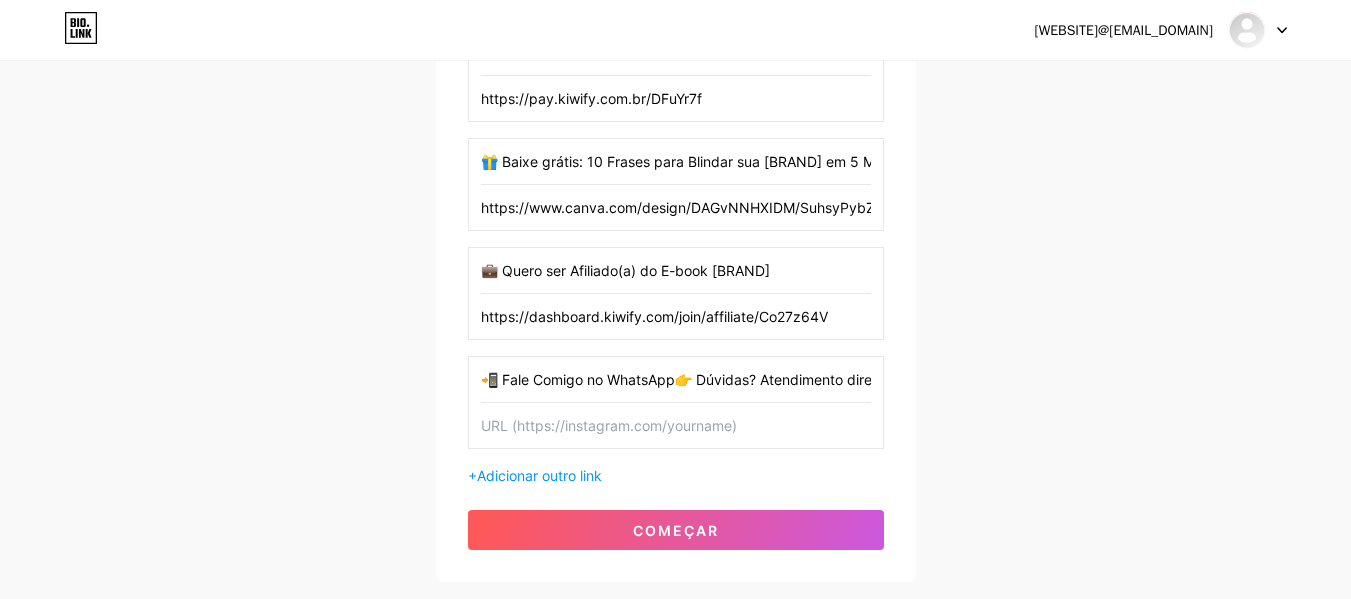 paste on "https://wa.me/5547988781920?text=Ola%2C%20vim%20atraves%20do%20seu%20intagram%2C%20meu%20nome%20e%20([NAME])%20e%20gostaria%20de%20mais%20informa%C3%A7oes%20sobre...." 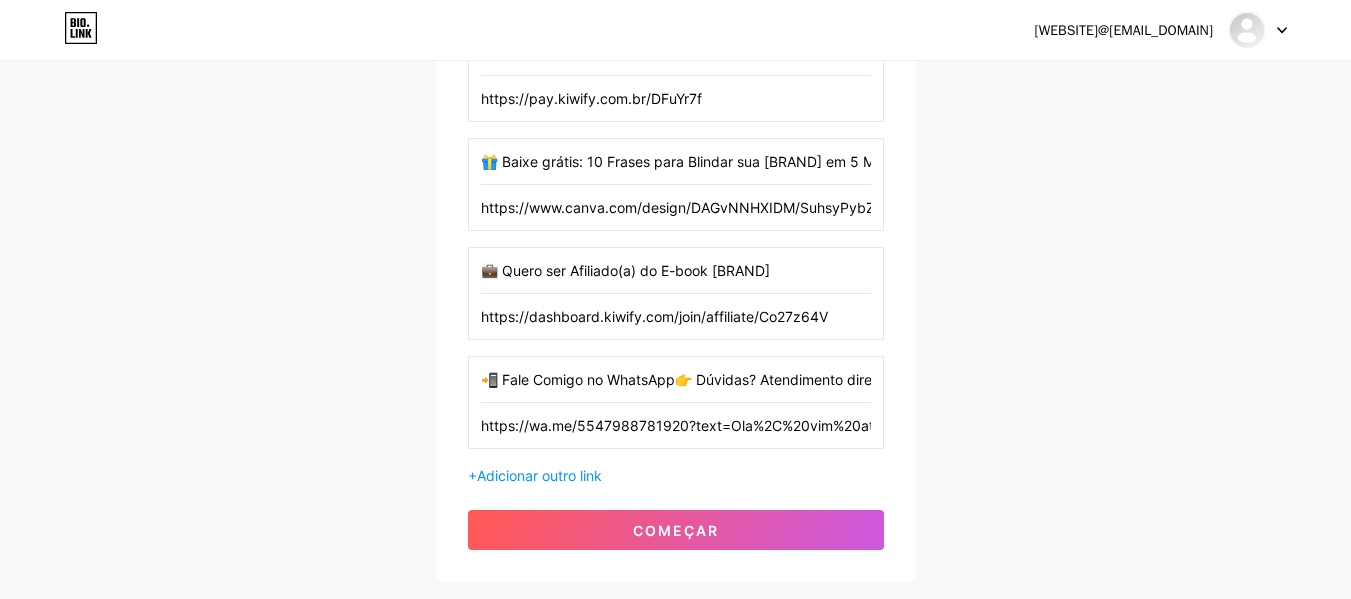 scroll, scrollTop: 0, scrollLeft: 1129, axis: horizontal 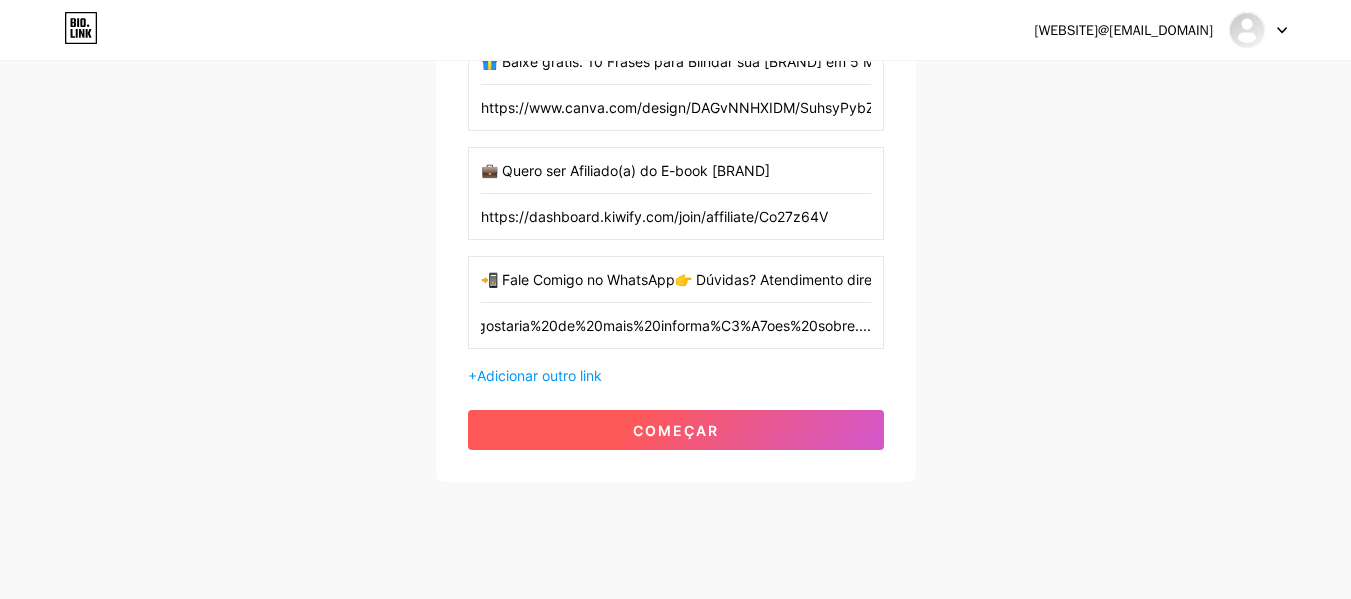 type on "https://wa.me/5547988781920?text=Ola%2C%20vim%20atraves%20do%20seu%20intagram%2C%20meu%20nome%20e%20([NAME])%20e%20gostaria%20de%20mais%20informa%C3%A7oes%20sobre...." 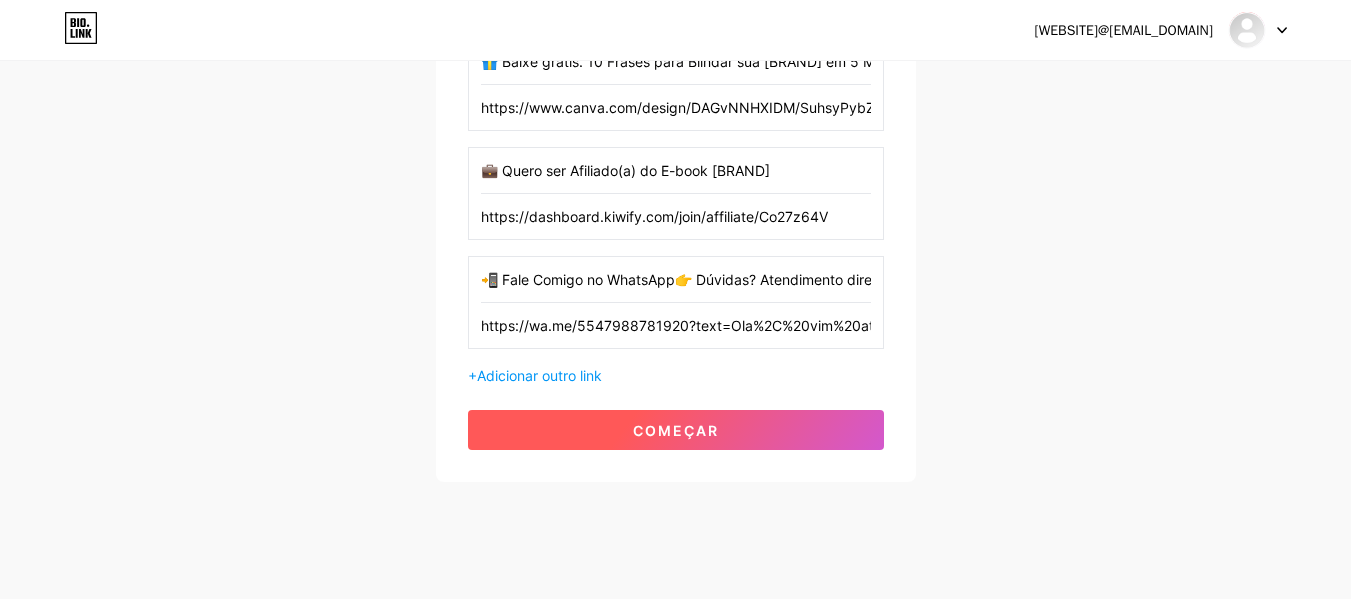 click on "começar" at bounding box center [676, 430] 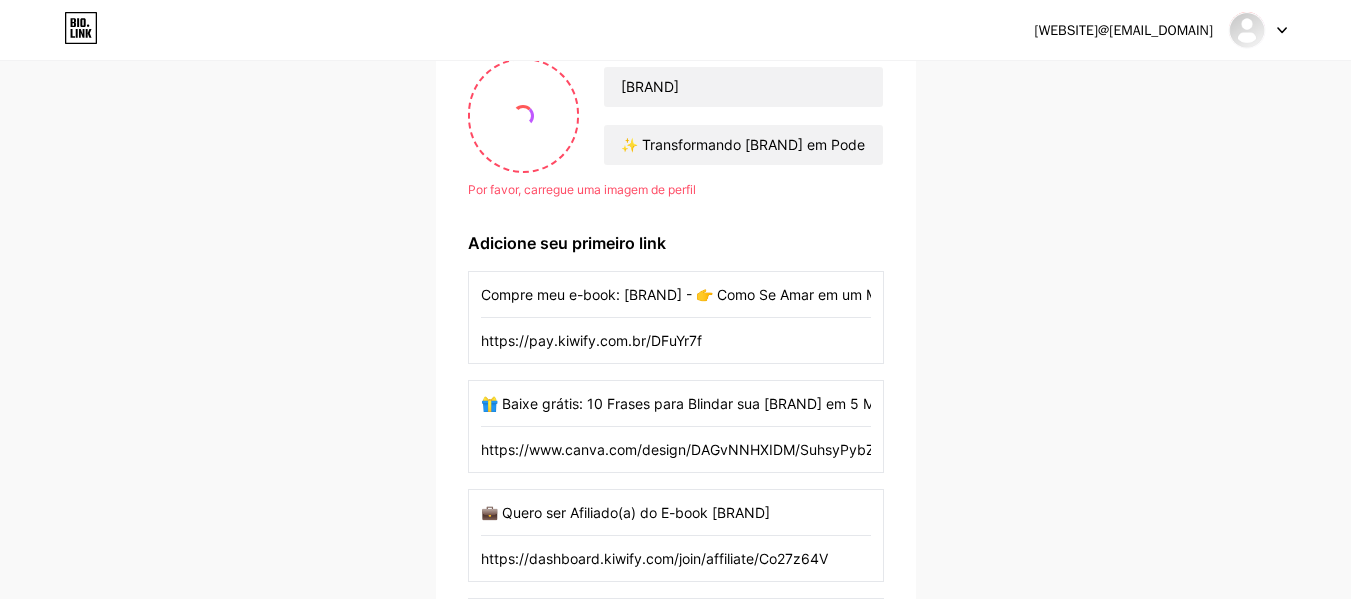 scroll, scrollTop: 120, scrollLeft: 0, axis: vertical 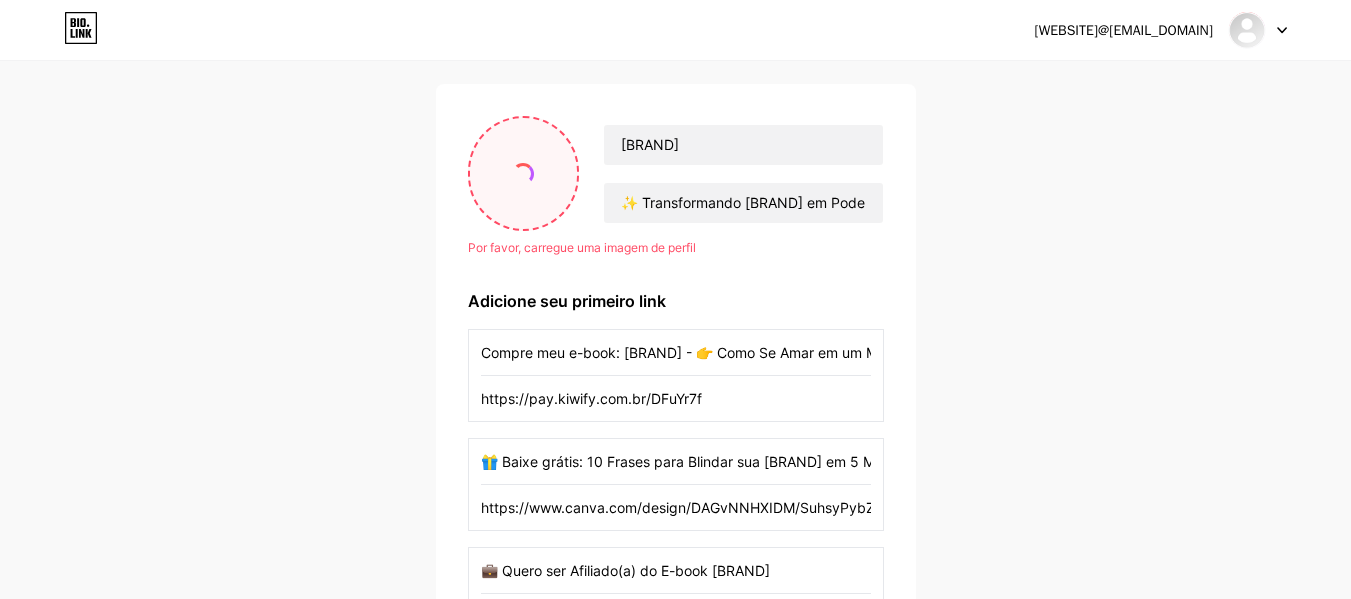 click at bounding box center (523, 174) 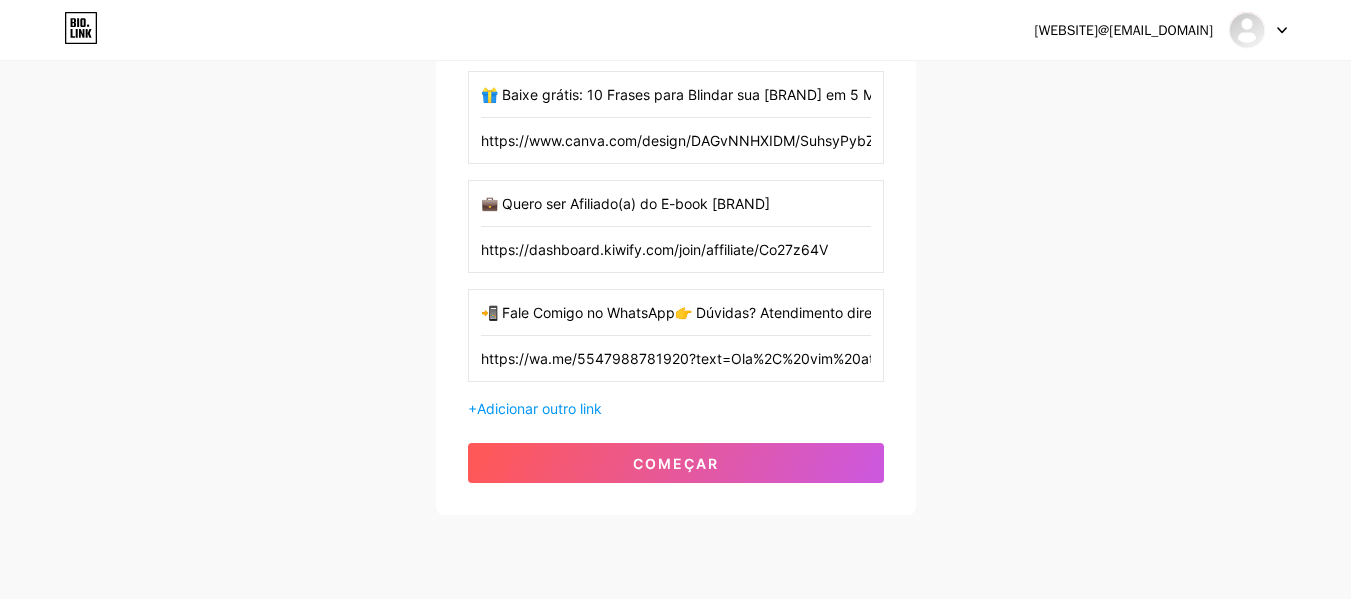 scroll, scrollTop: 521, scrollLeft: 0, axis: vertical 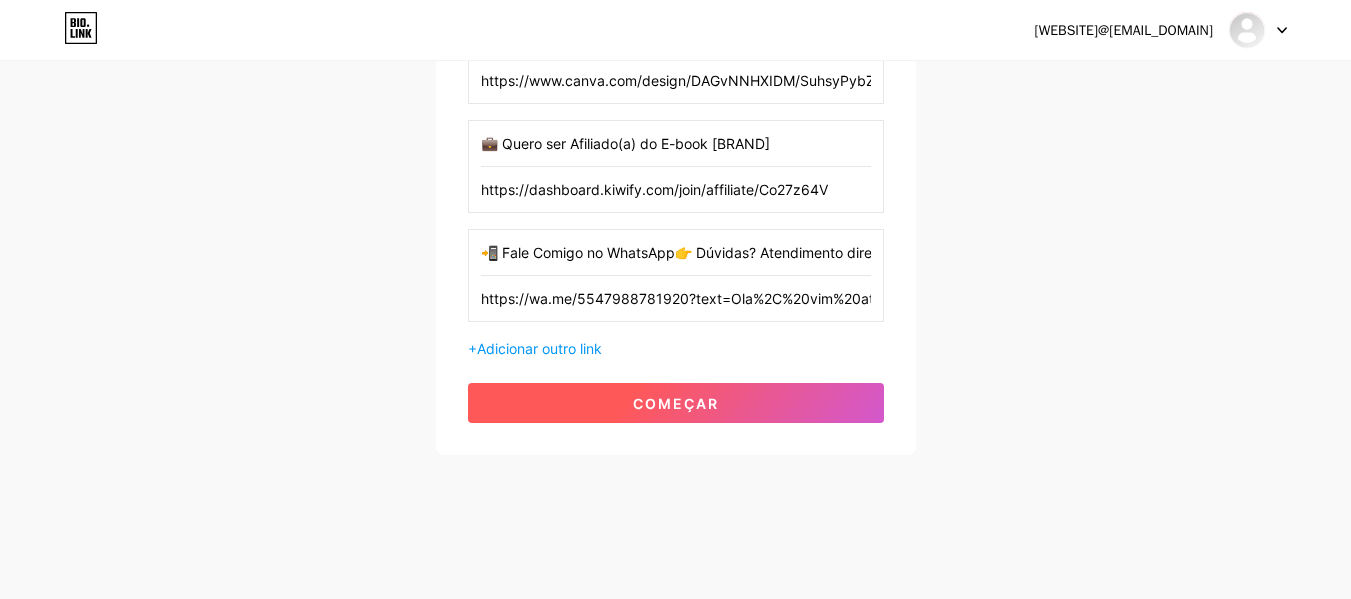 click on "começar" at bounding box center [676, 403] 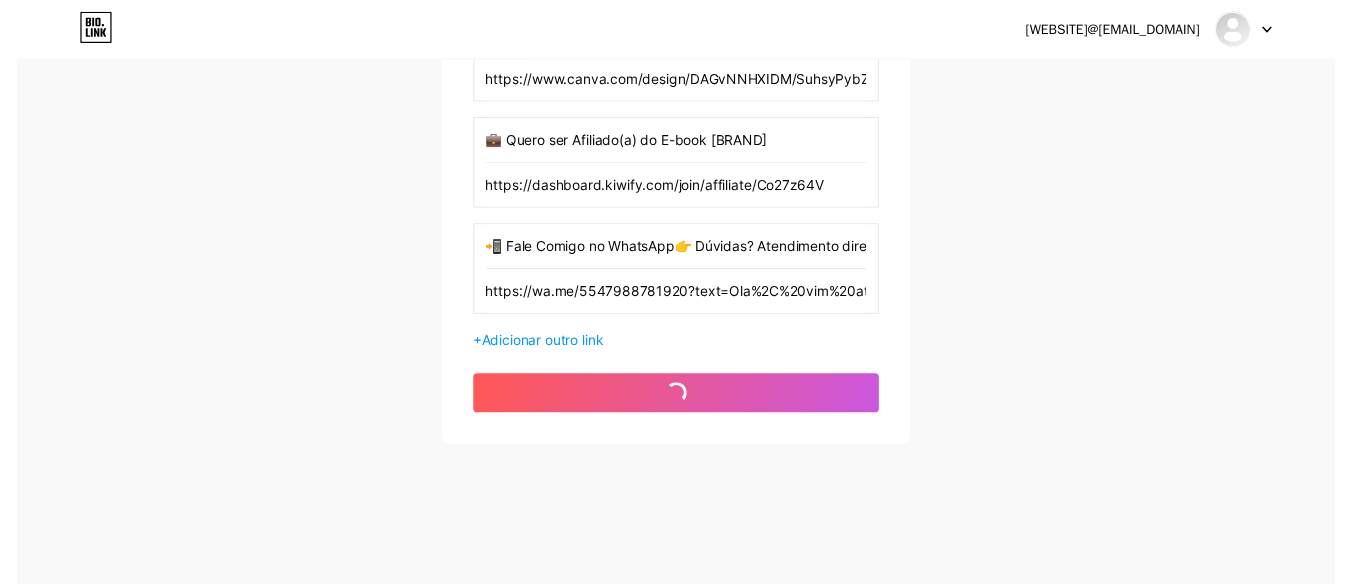 scroll, scrollTop: 0, scrollLeft: 0, axis: both 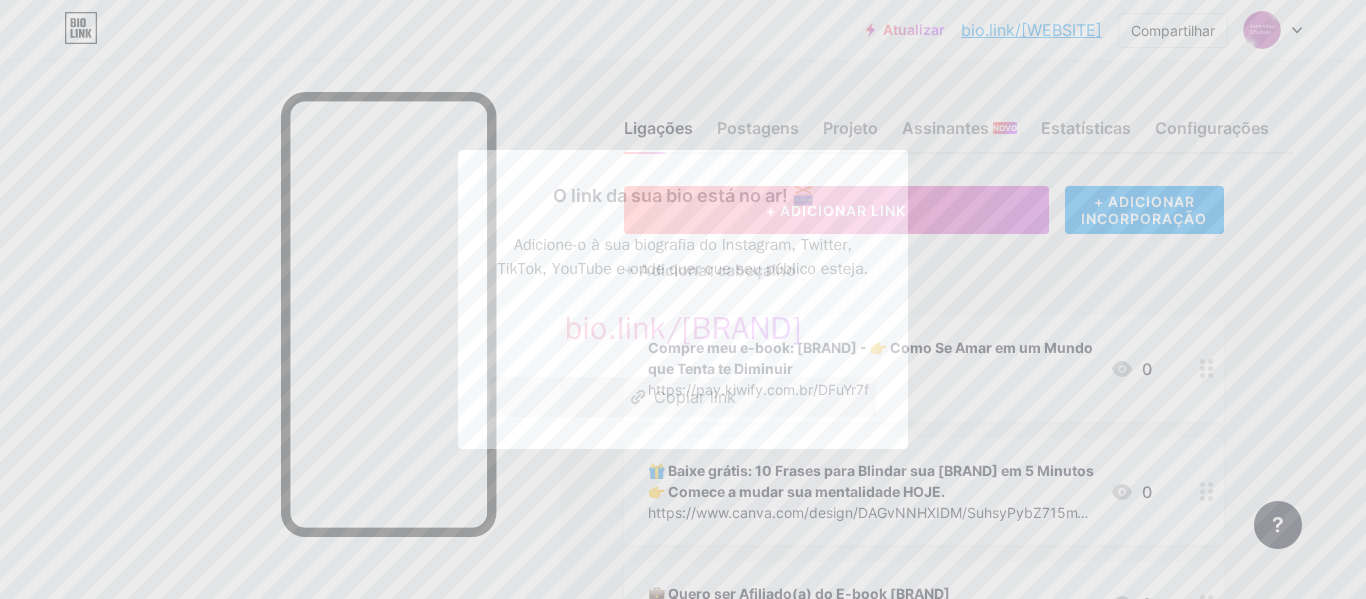 click on "Copiar link" at bounding box center [695, 397] 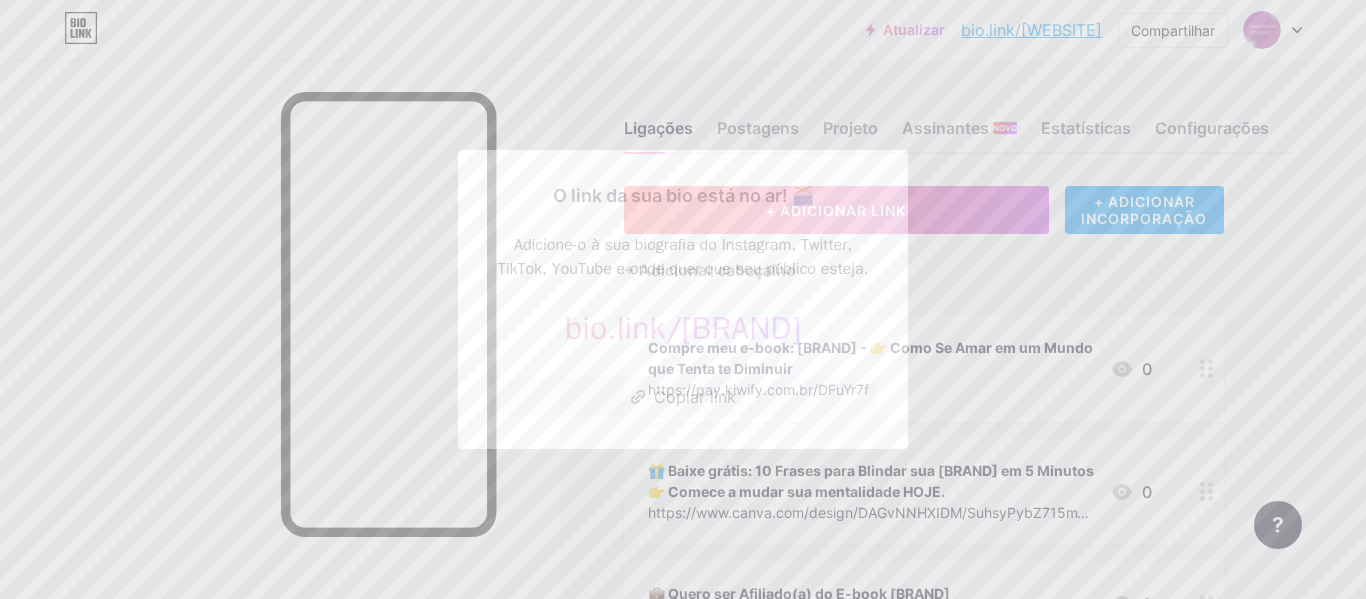 click at bounding box center [683, 299] 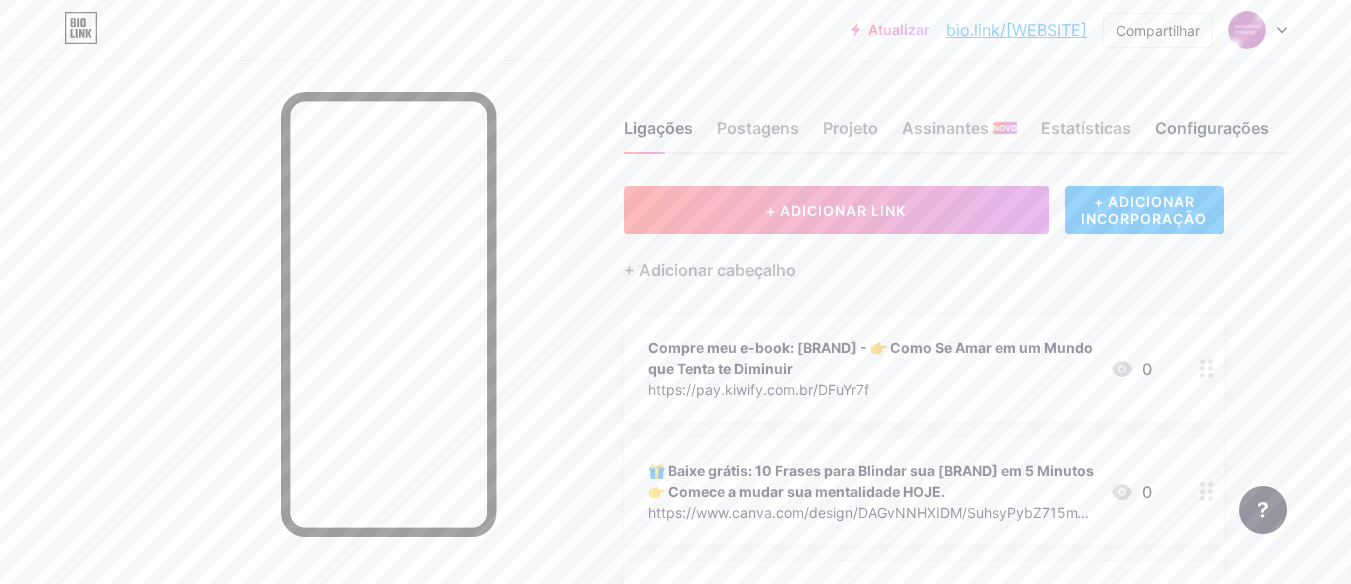 click on "Configurações" at bounding box center [1212, 134] 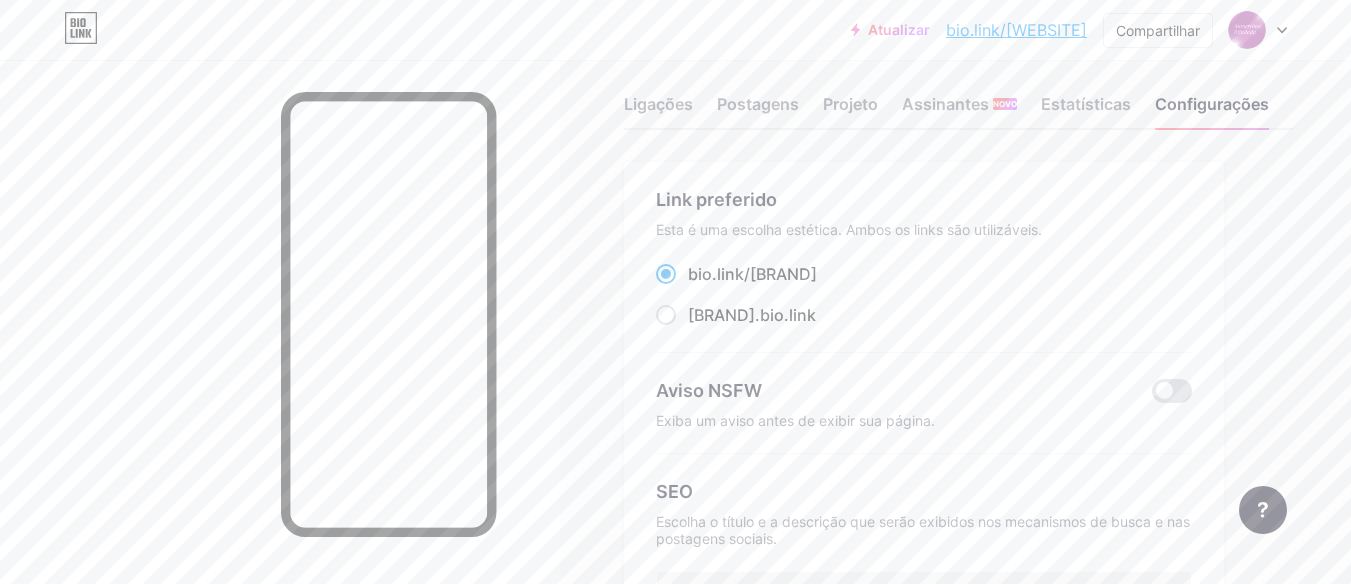 scroll, scrollTop: 0, scrollLeft: 0, axis: both 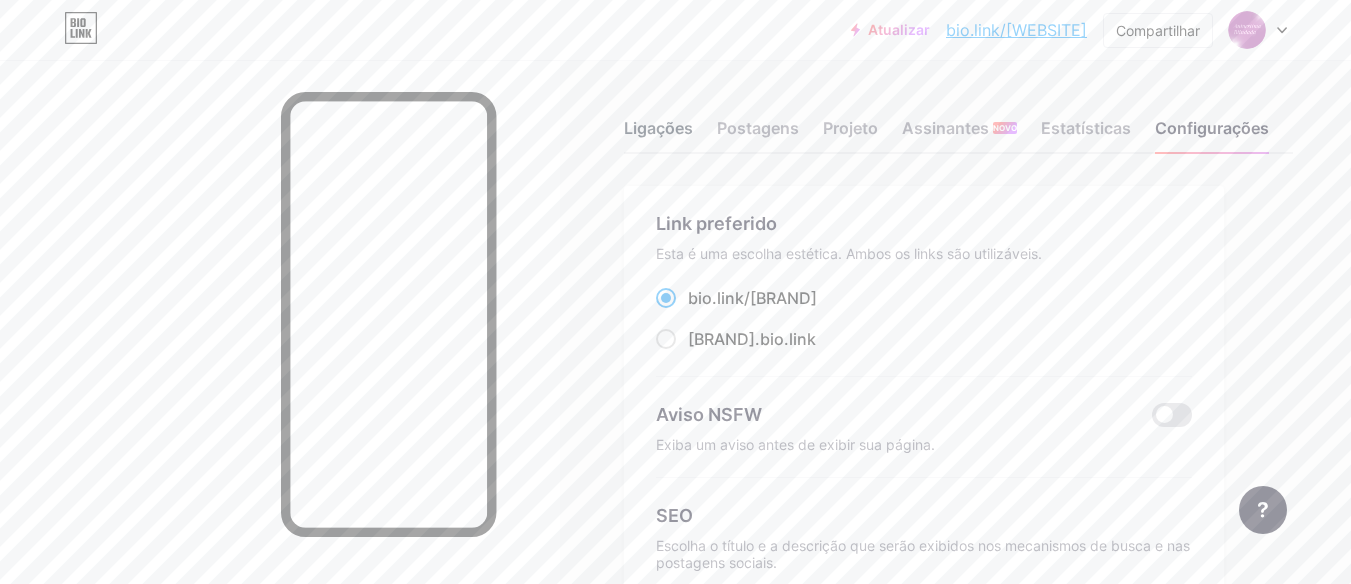 click on "Ligações" at bounding box center (658, 128) 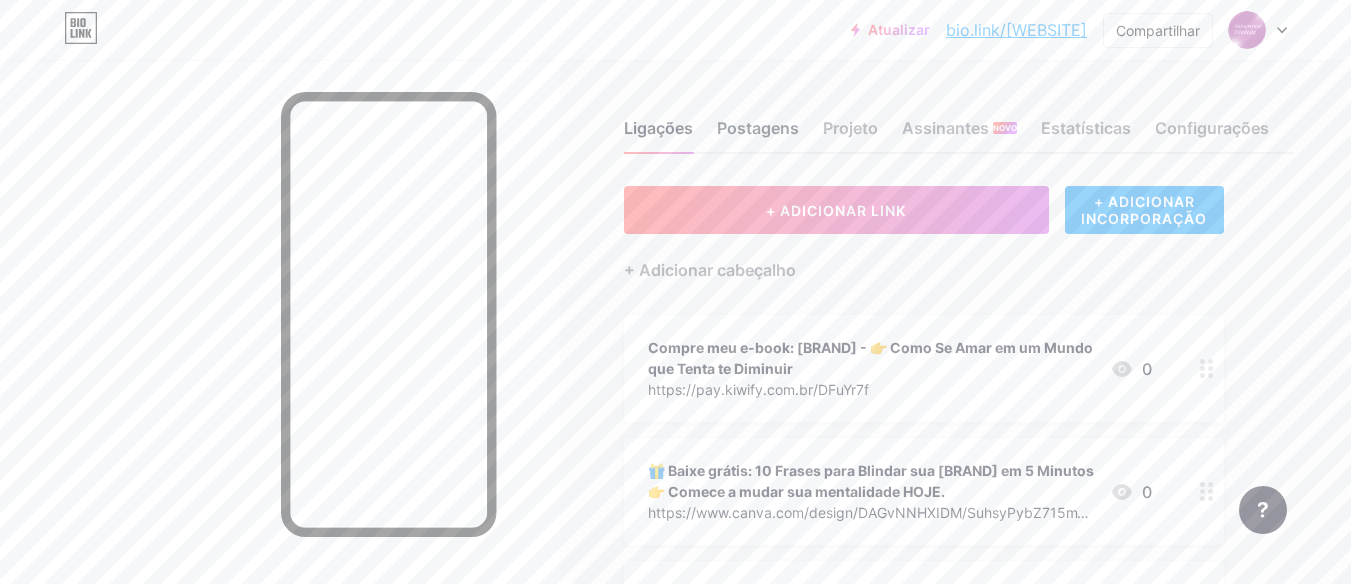click on "Postagens" at bounding box center [758, 128] 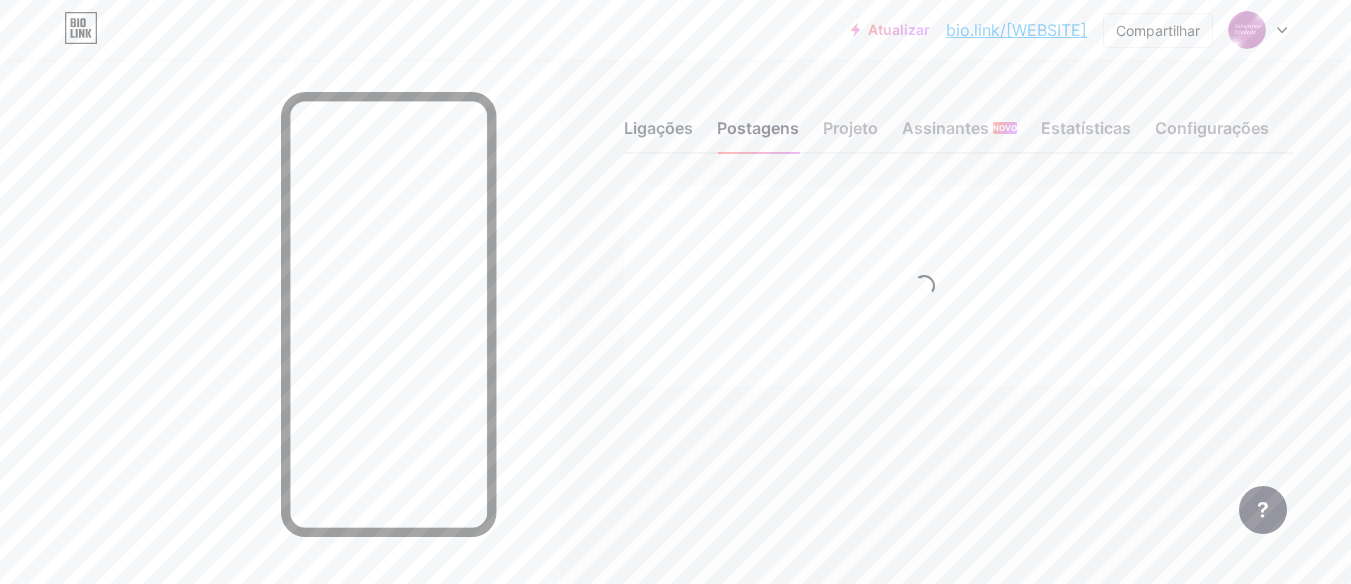 click on "Ligações" at bounding box center [658, 134] 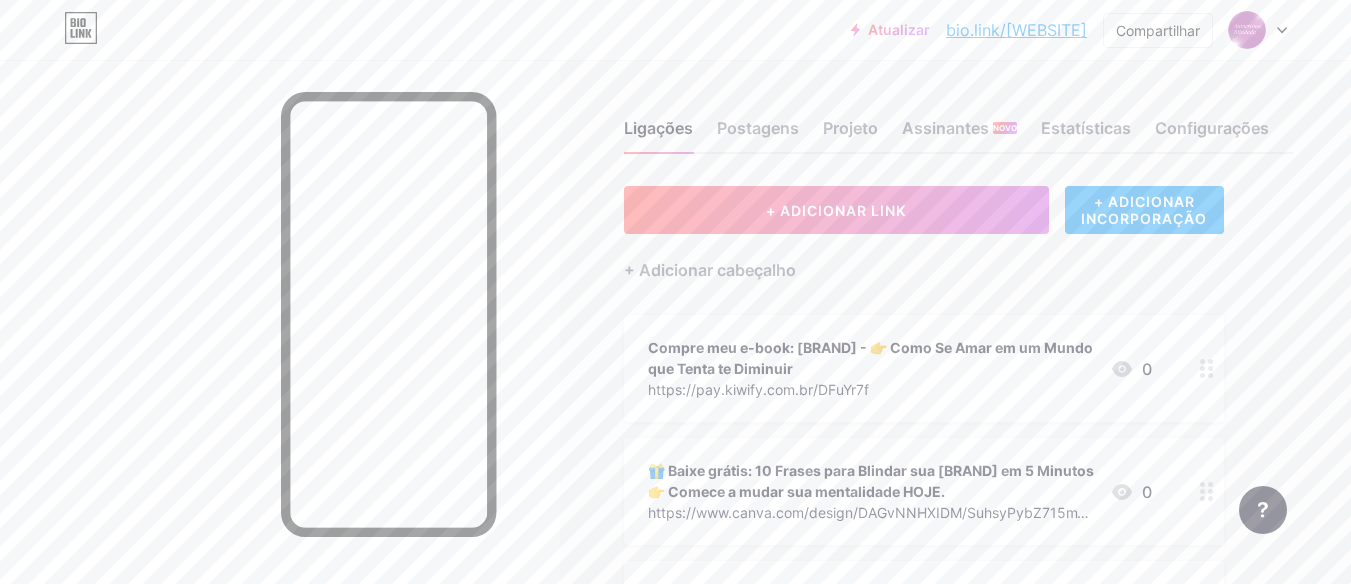 scroll, scrollTop: 418, scrollLeft: 0, axis: vertical 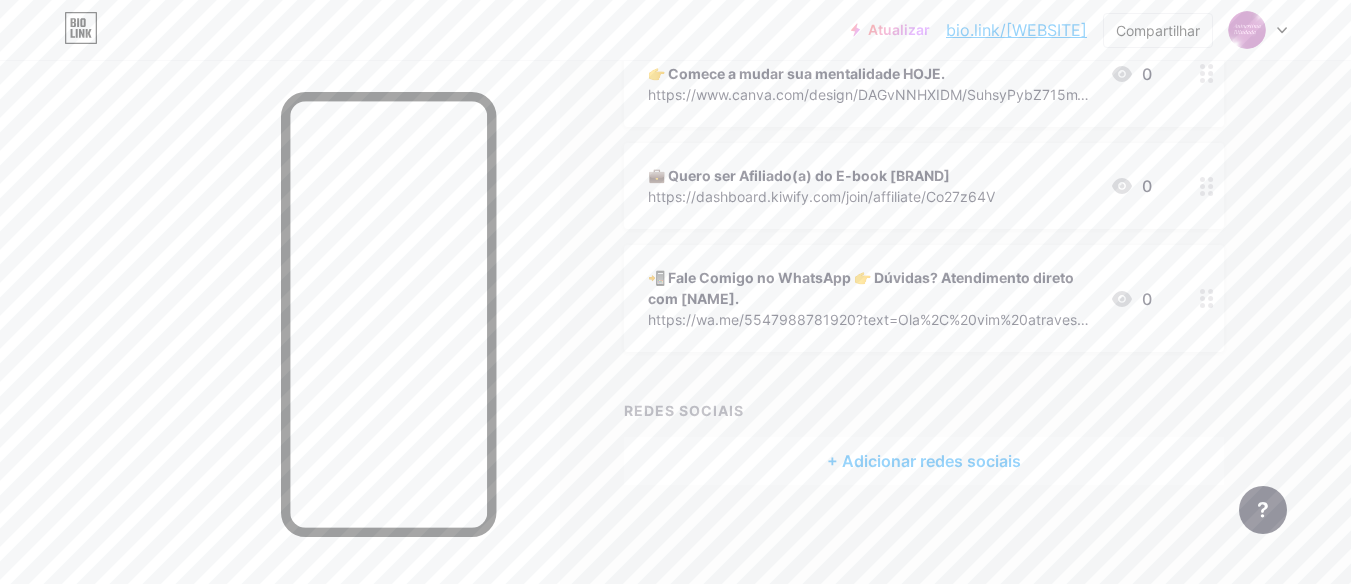click on "+ Adicionar redes sociais" at bounding box center (924, 461) 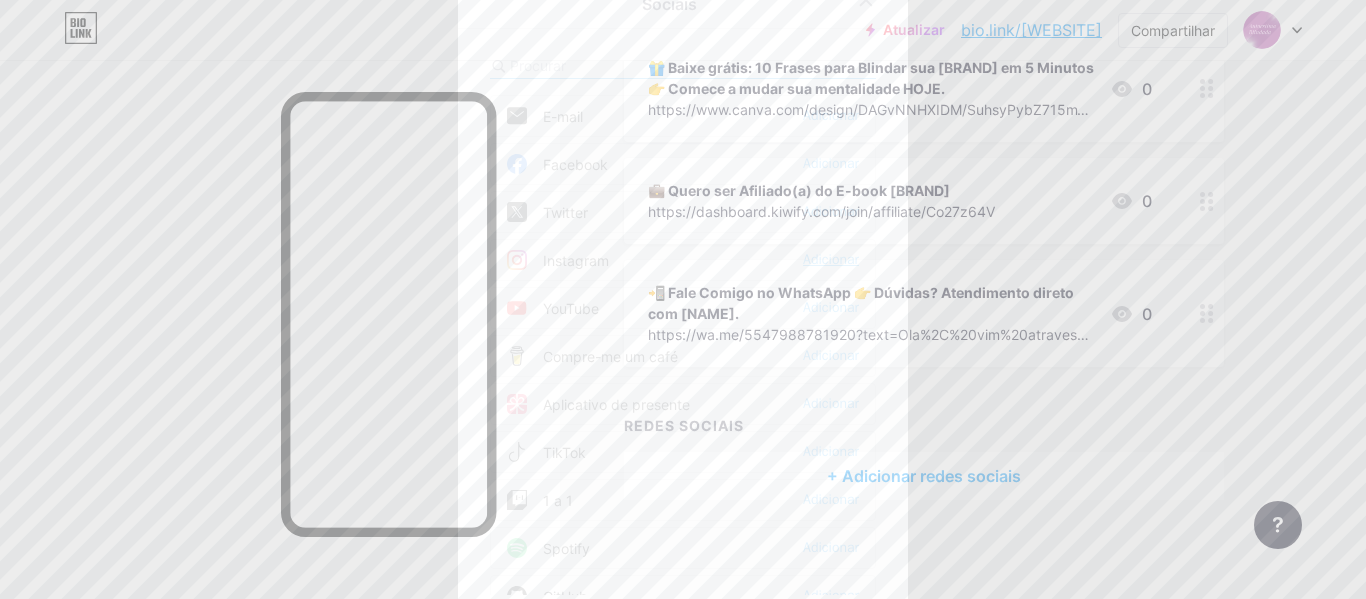 click on "Adicionar" at bounding box center [831, 259] 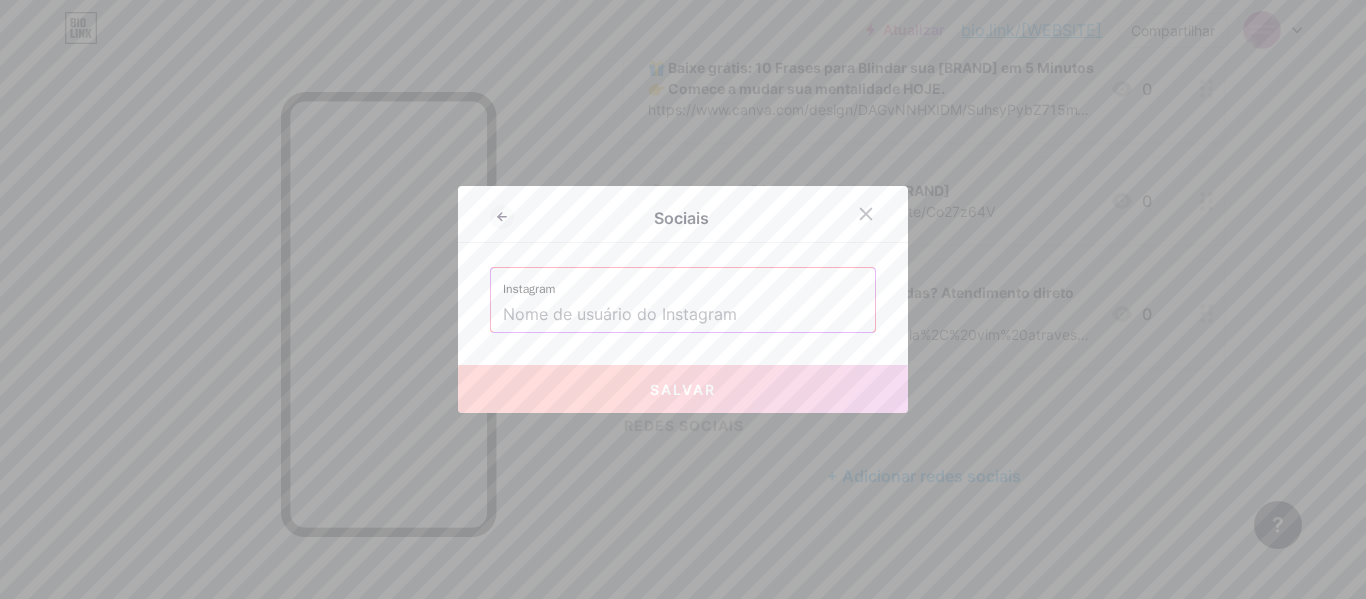 click at bounding box center [683, 315] 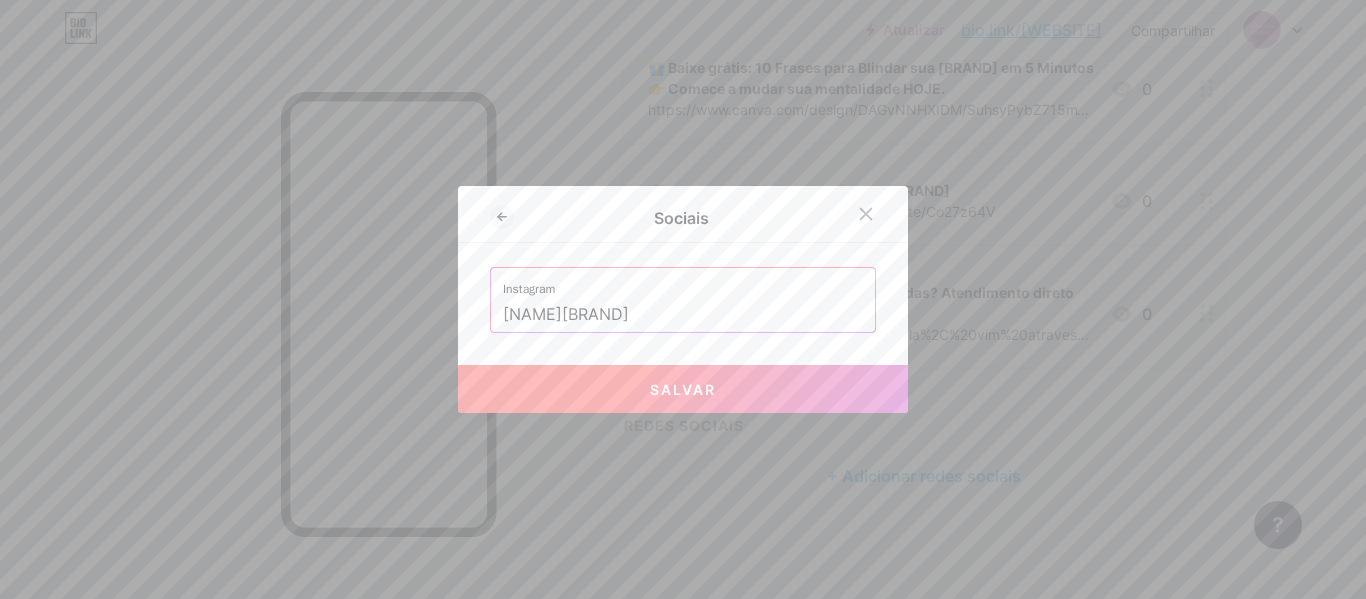 click on "Salvar" at bounding box center [683, 389] 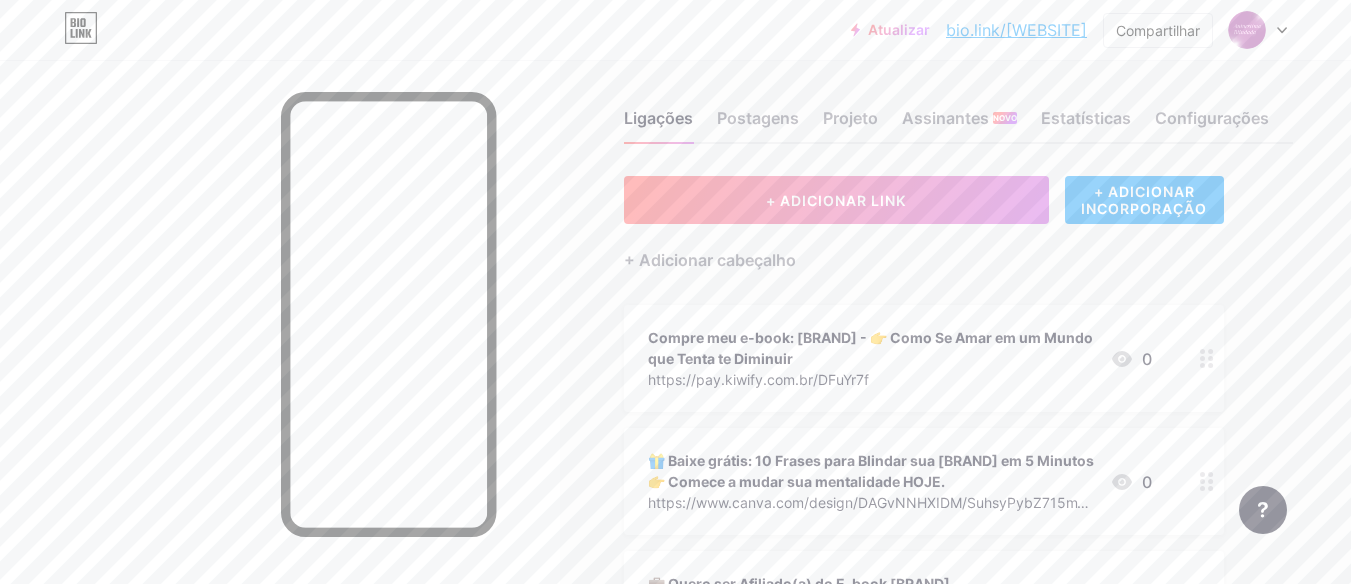 scroll, scrollTop: 0, scrollLeft: 0, axis: both 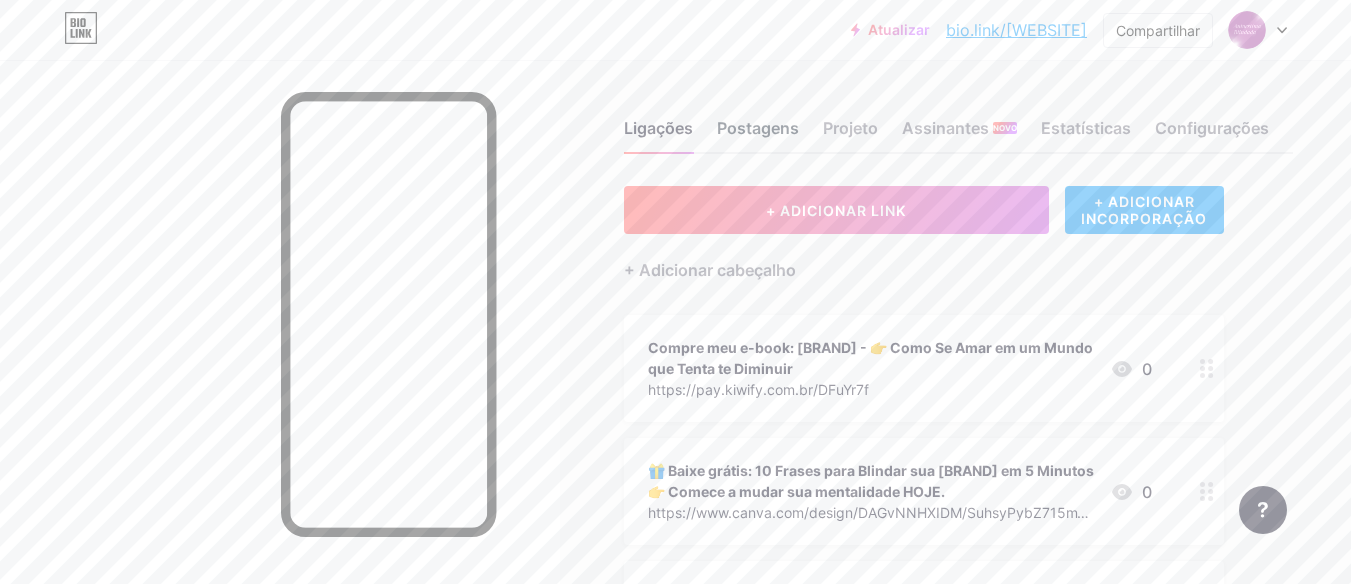 click on "Postagens" at bounding box center [758, 128] 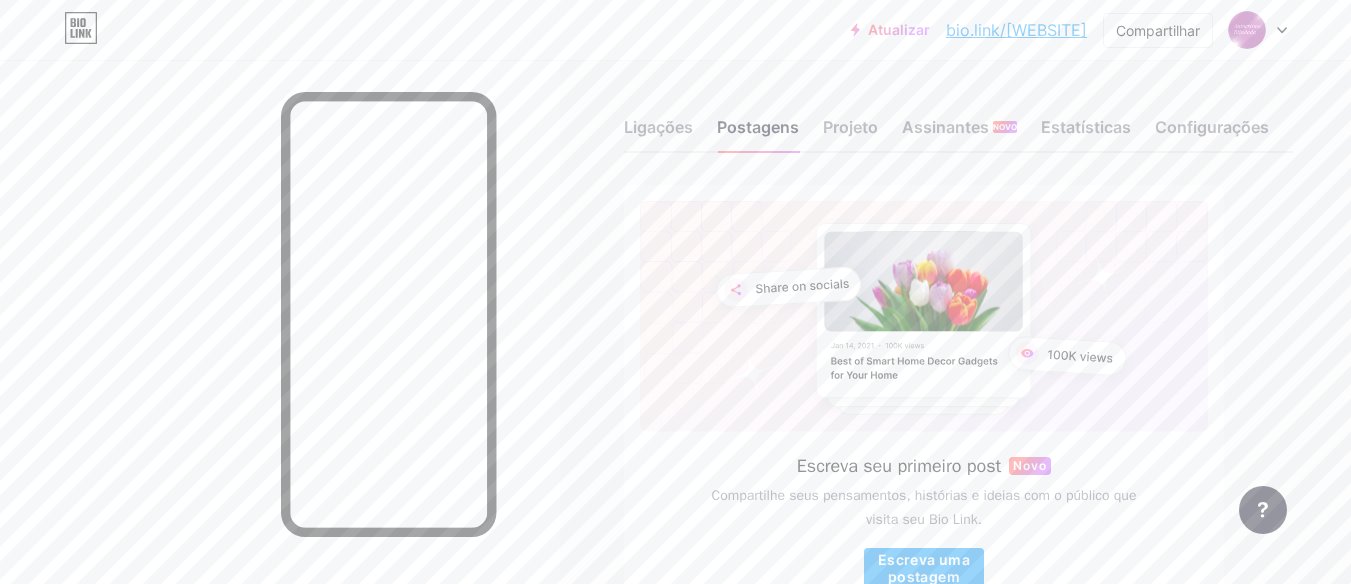 scroll, scrollTop: 0, scrollLeft: 0, axis: both 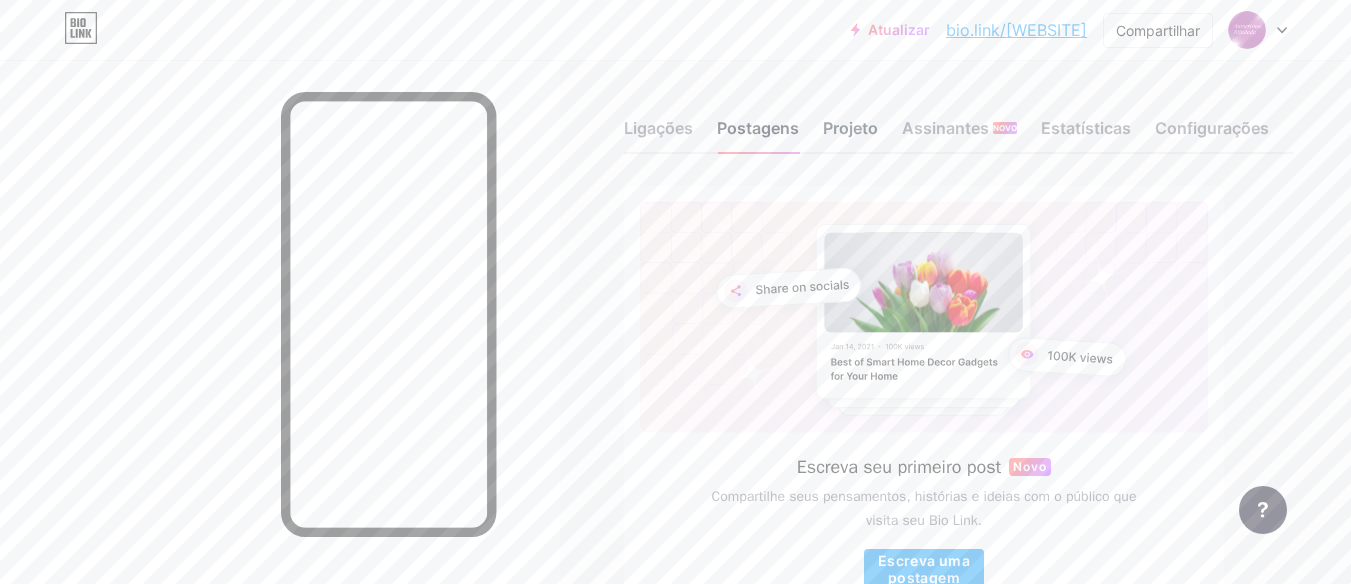 click on "Projeto" at bounding box center [850, 128] 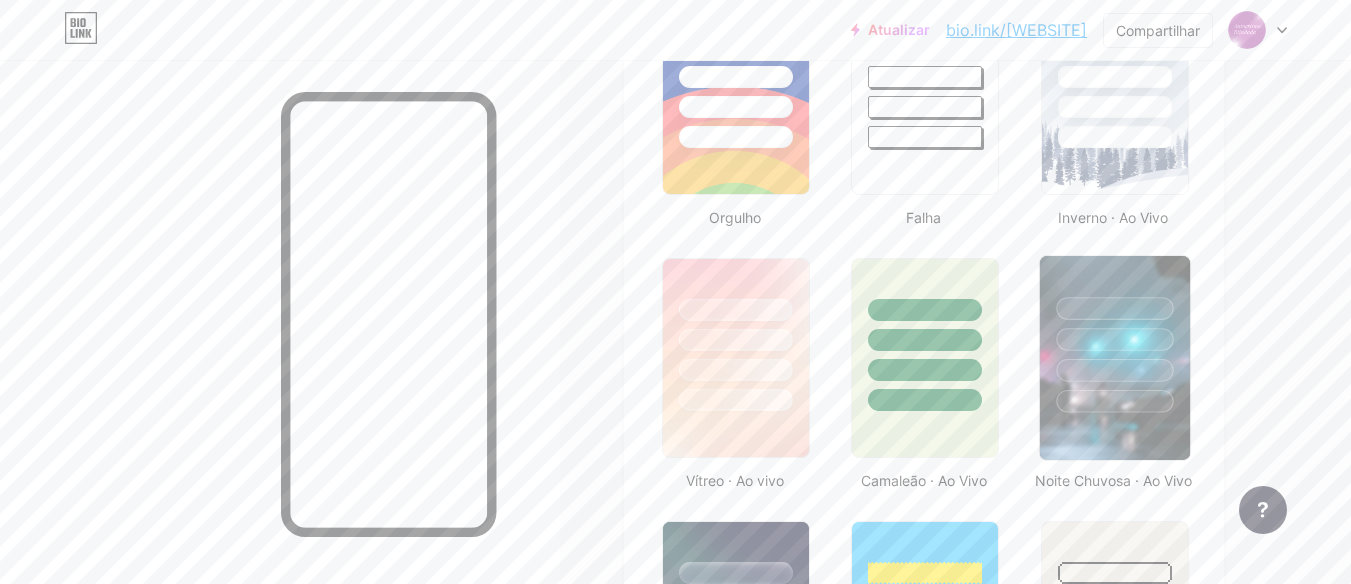 scroll, scrollTop: 900, scrollLeft: 0, axis: vertical 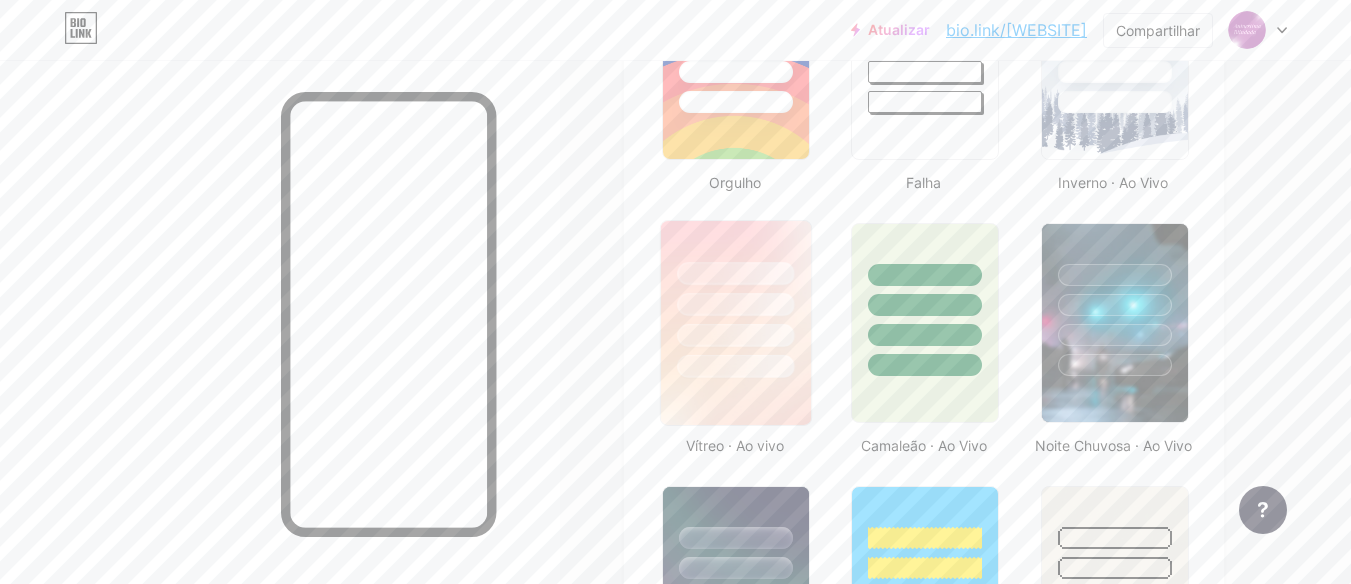 click at bounding box center [735, 335] 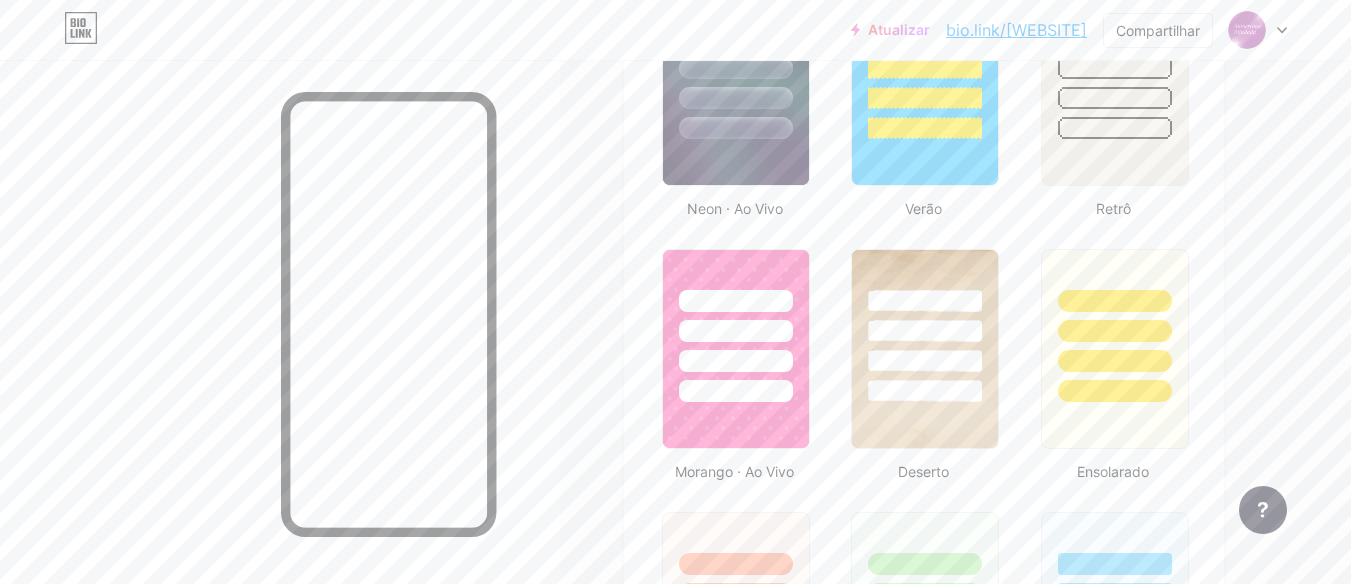 scroll, scrollTop: 1500, scrollLeft: 0, axis: vertical 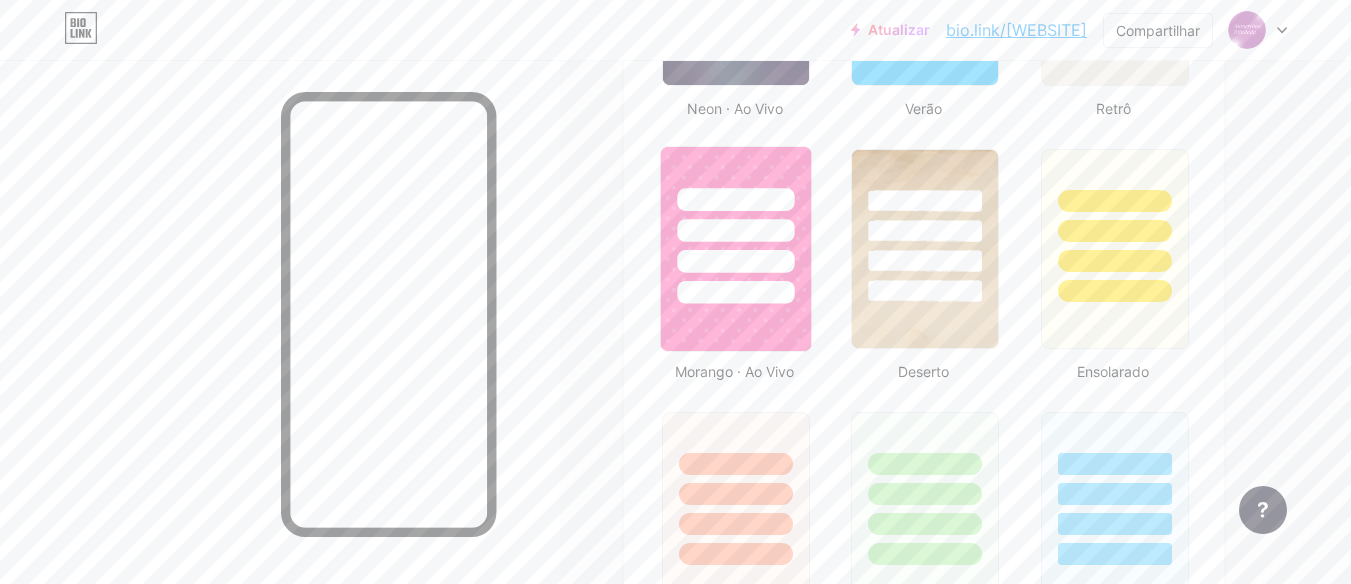 click at bounding box center (736, 249) 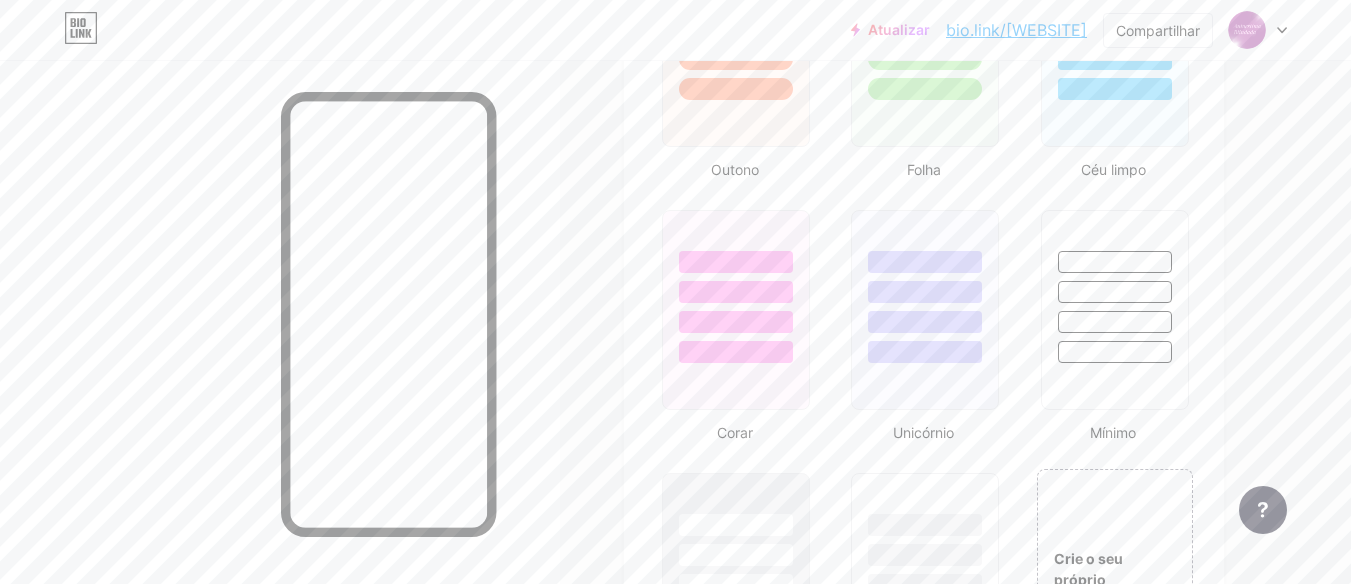 scroll, scrollTop: 2000, scrollLeft: 0, axis: vertical 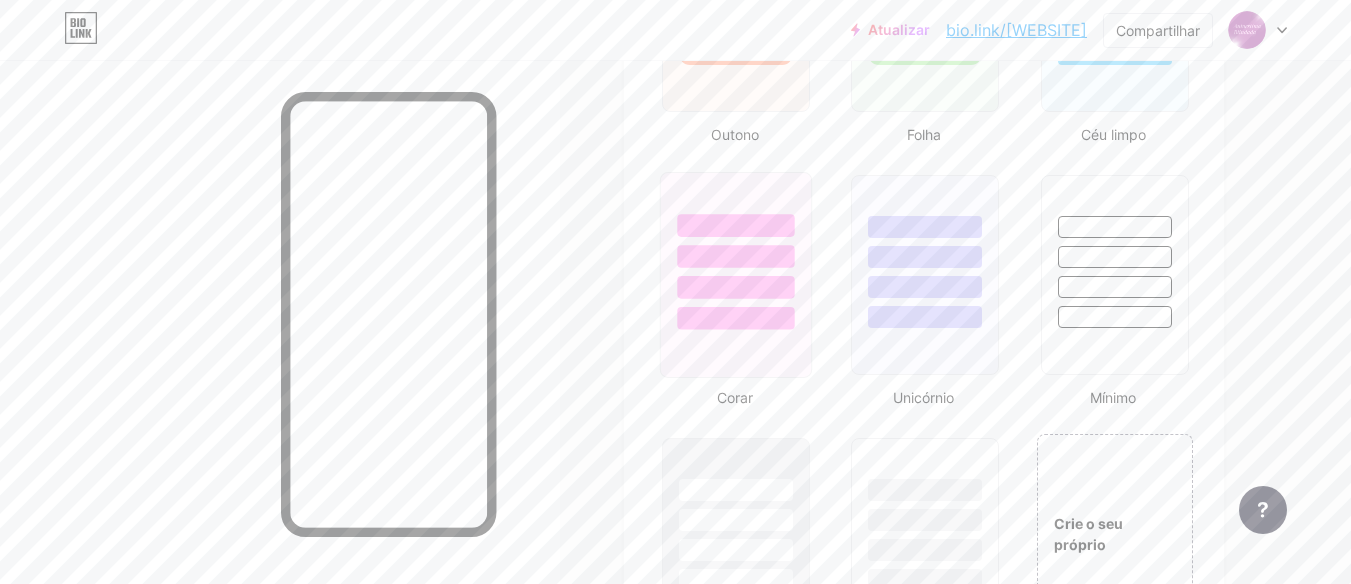 click at bounding box center [736, 275] 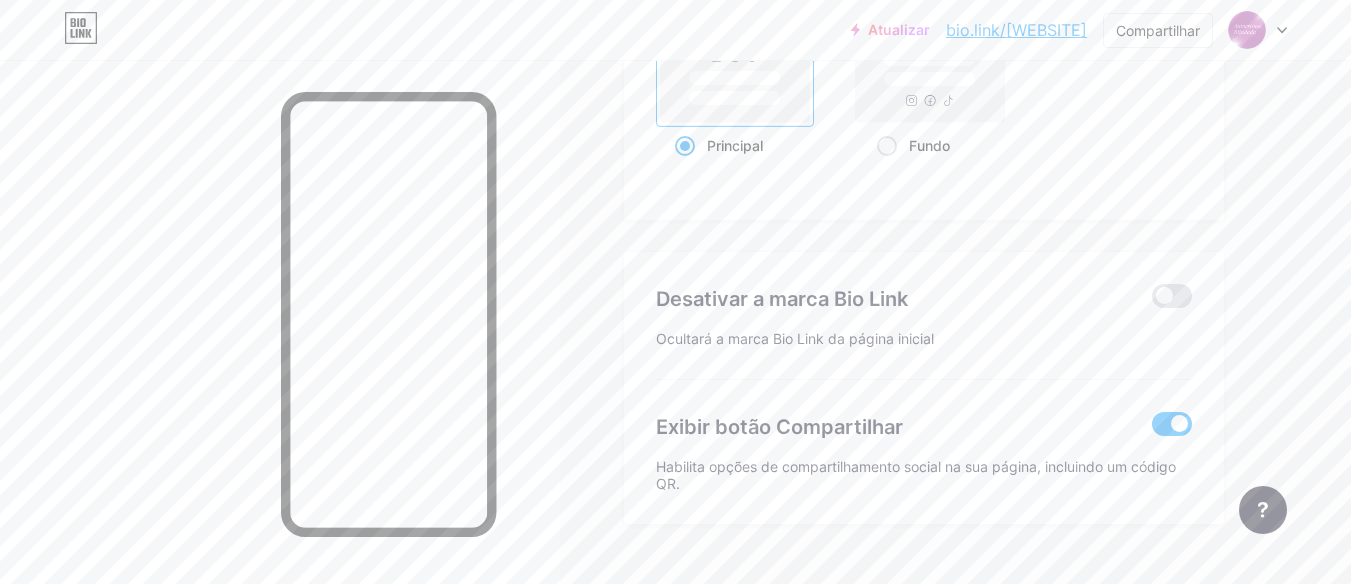scroll, scrollTop: 2851, scrollLeft: 0, axis: vertical 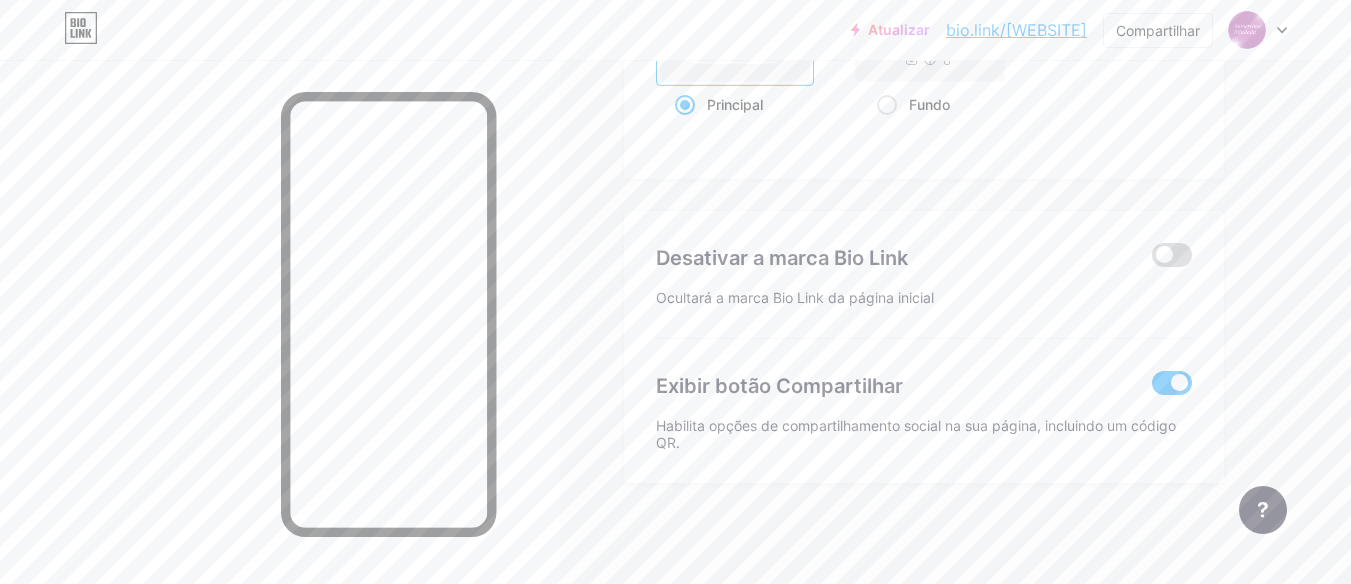 click at bounding box center (1172, 255) 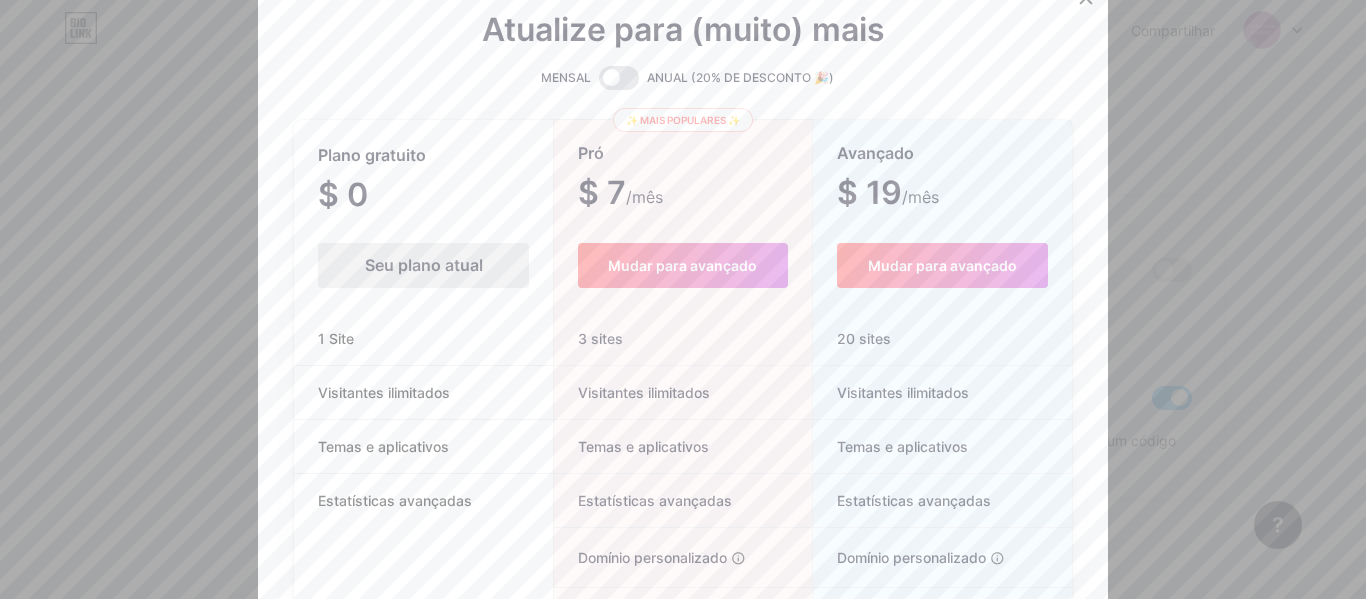 click on "Seu plano atual" at bounding box center (424, 265) 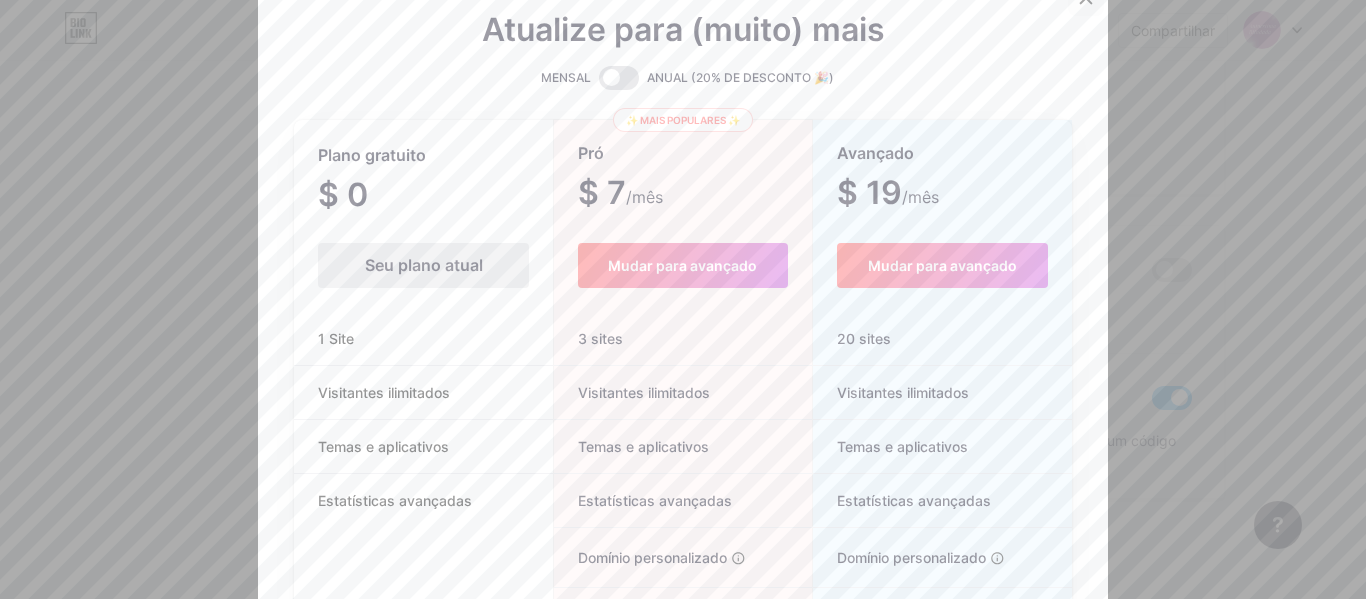 click at bounding box center (1086, -2) 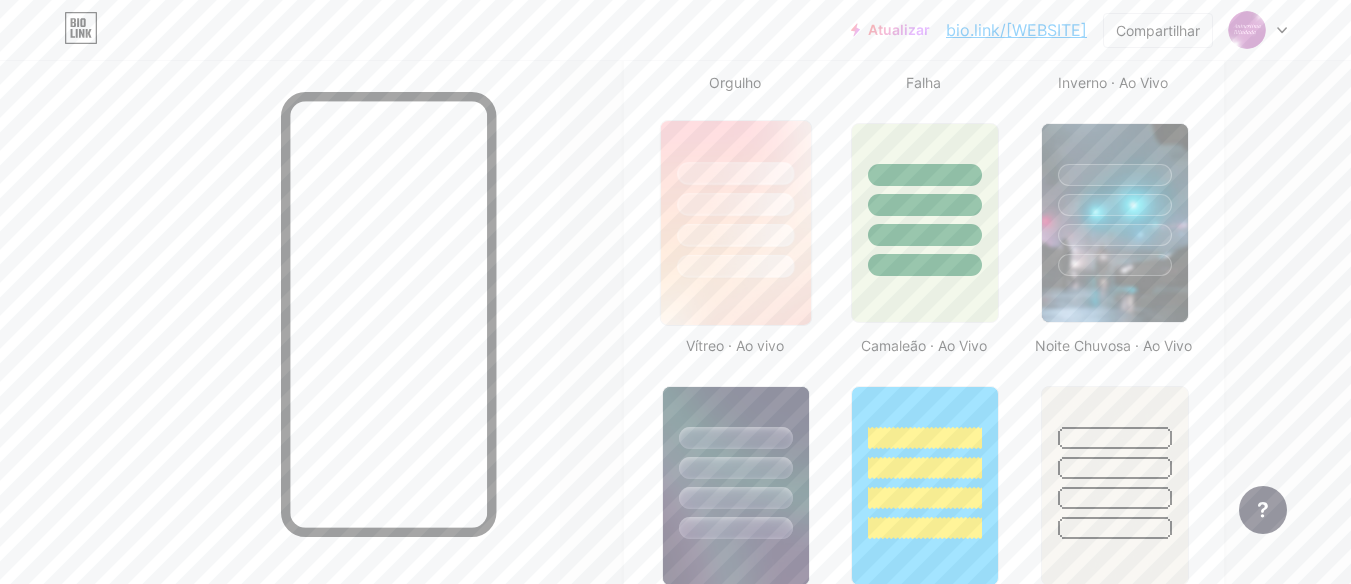 scroll, scrollTop: 936, scrollLeft: 0, axis: vertical 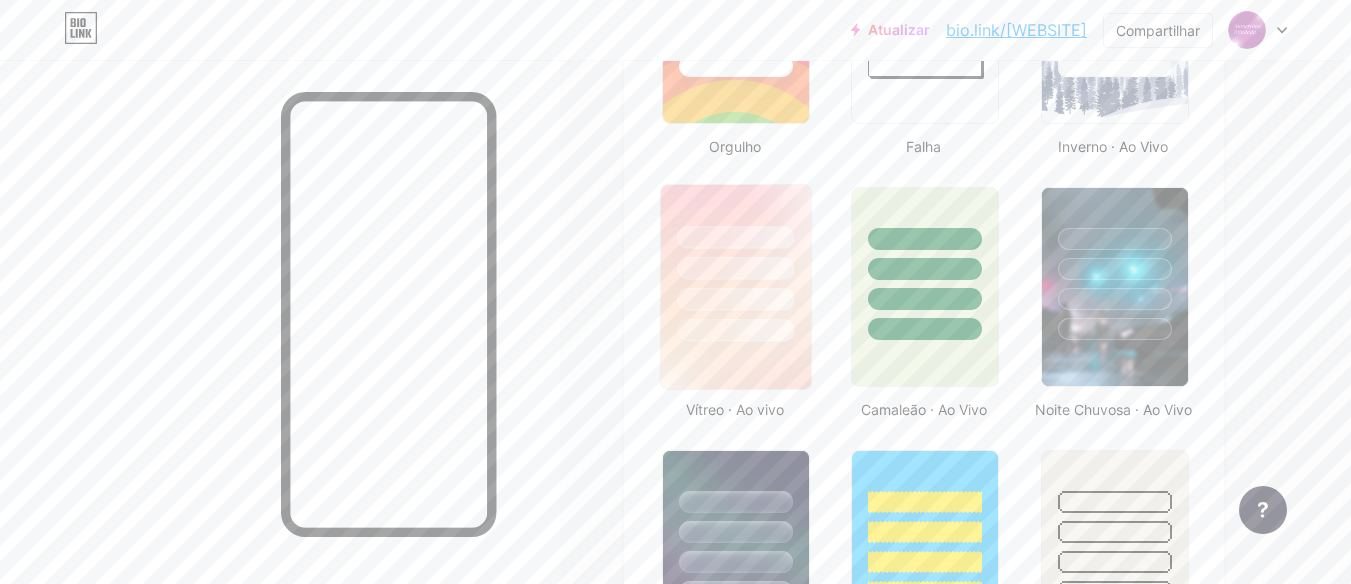 click at bounding box center (736, 287) 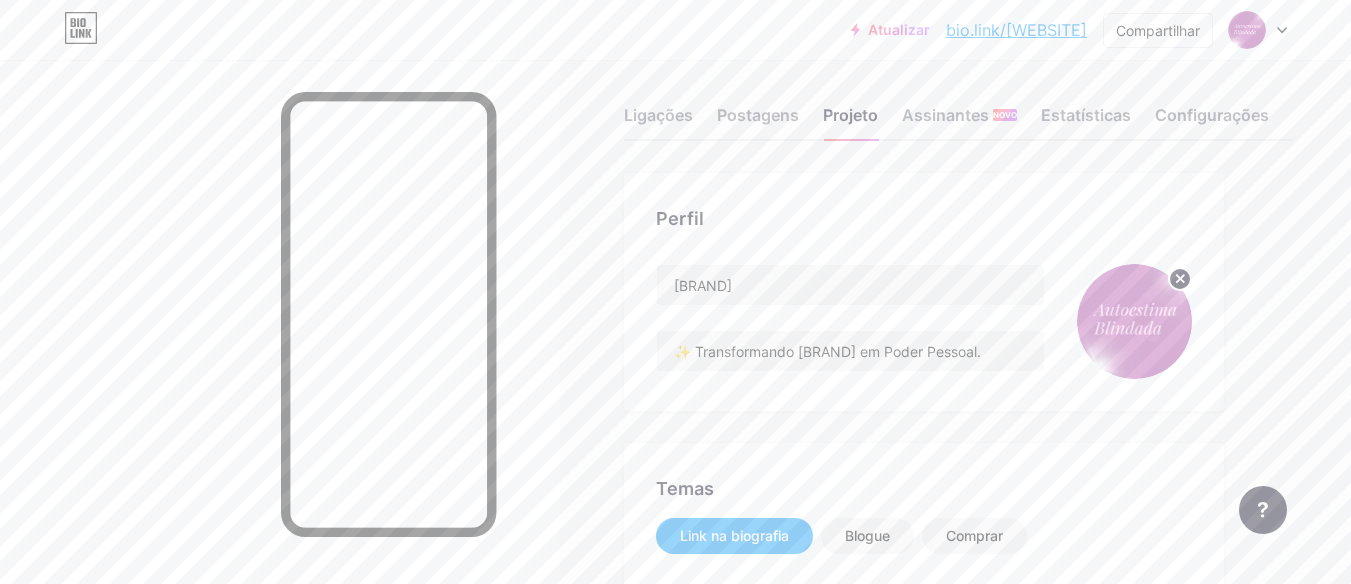 scroll, scrollTop: 0, scrollLeft: 0, axis: both 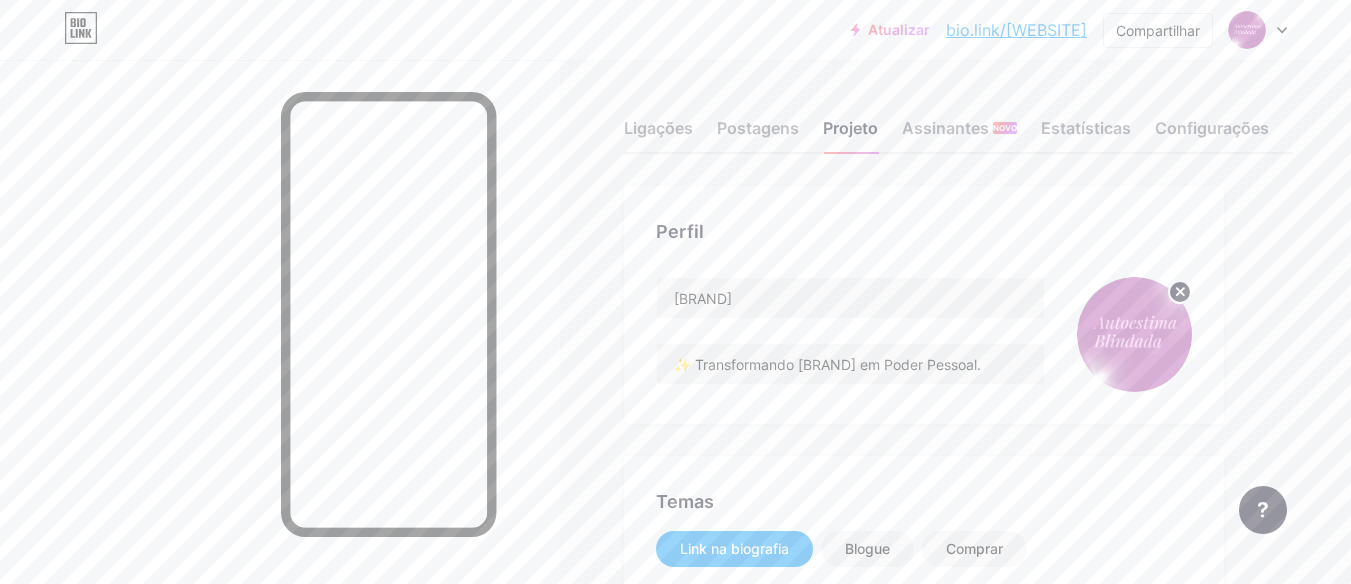 click on "bio.link/[WEBSITE]" at bounding box center (1016, 30) 